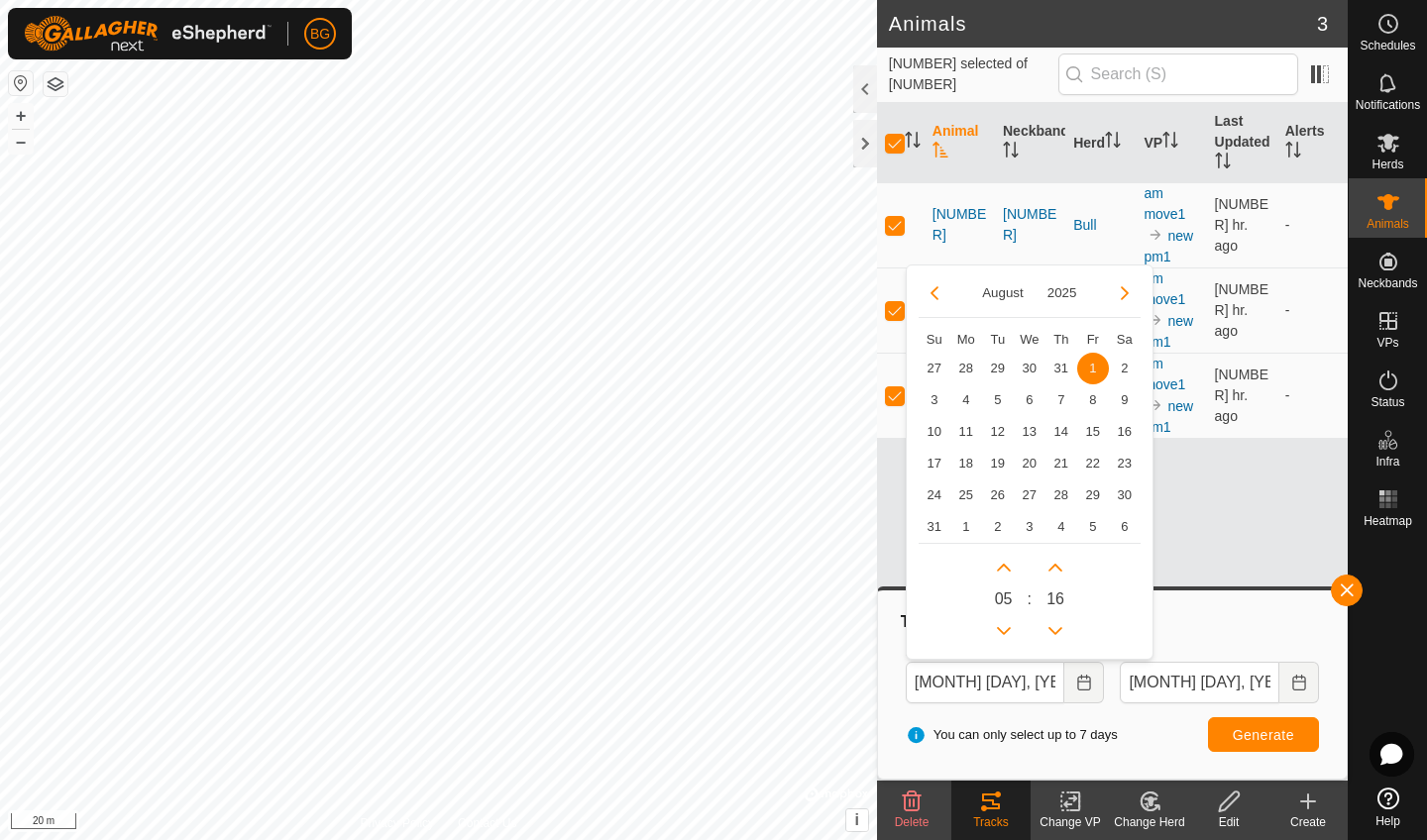 scroll, scrollTop: 0, scrollLeft: 0, axis: both 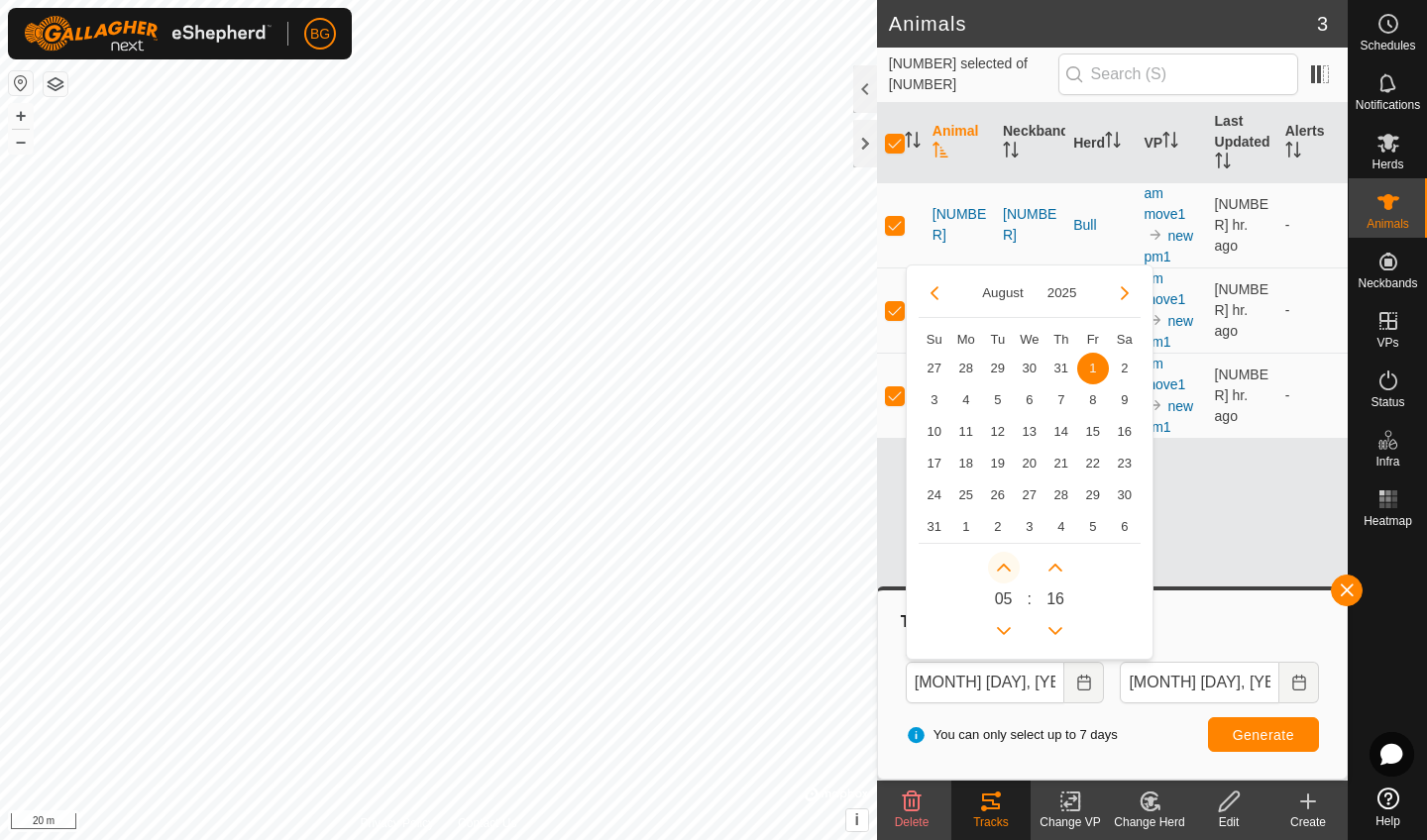 click at bounding box center [1004, 568] 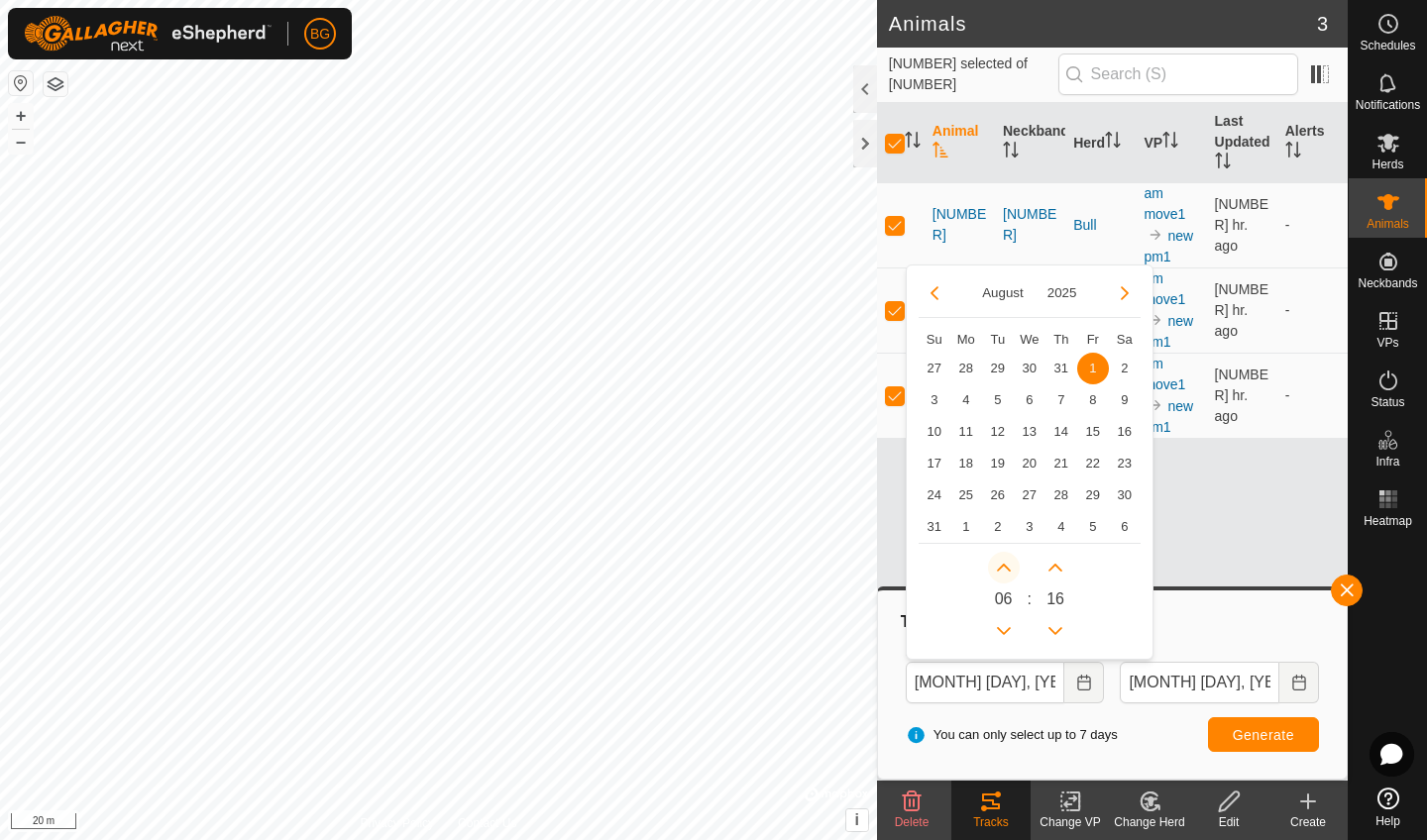 click at bounding box center [1004, 568] 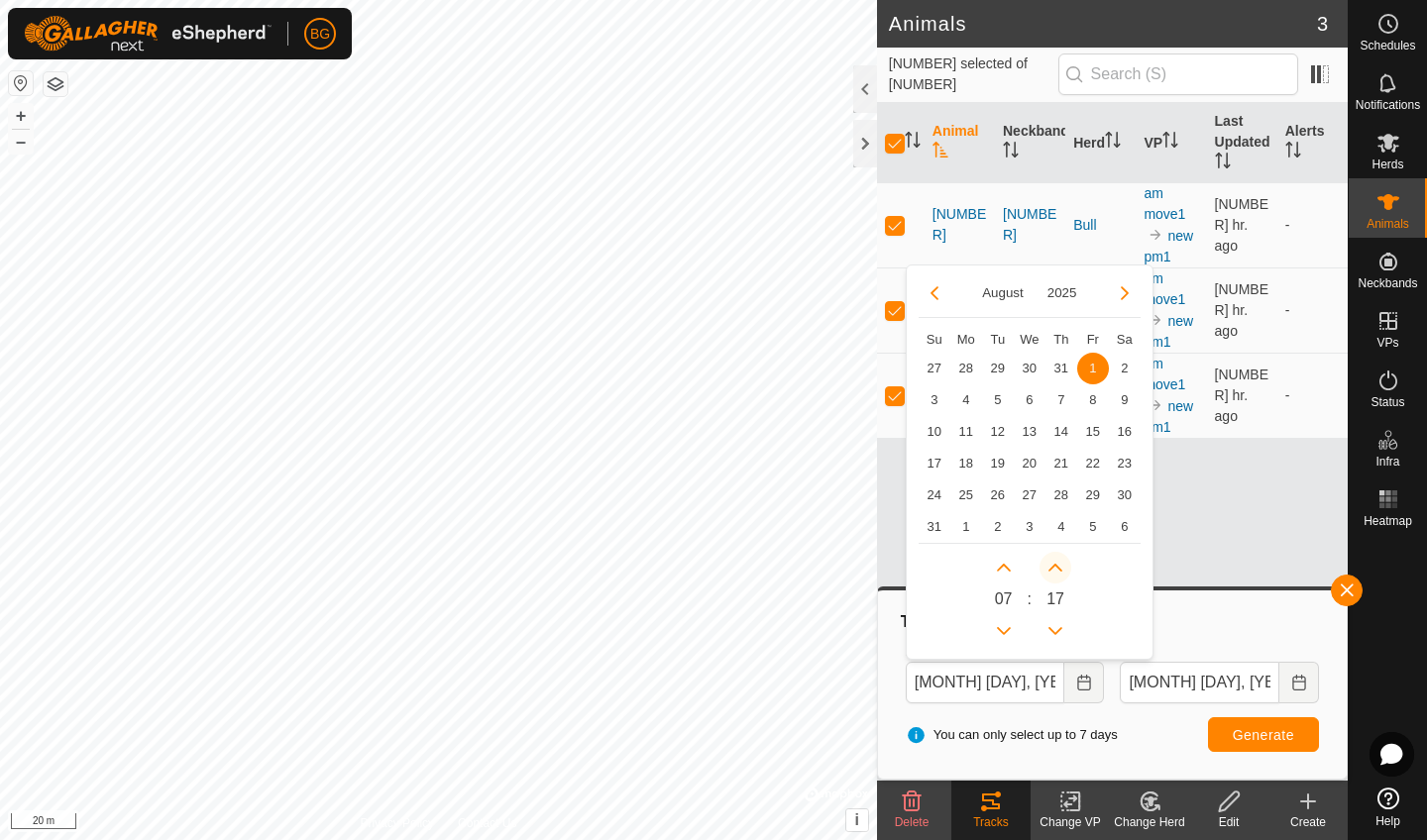 click at bounding box center (1055, 568) 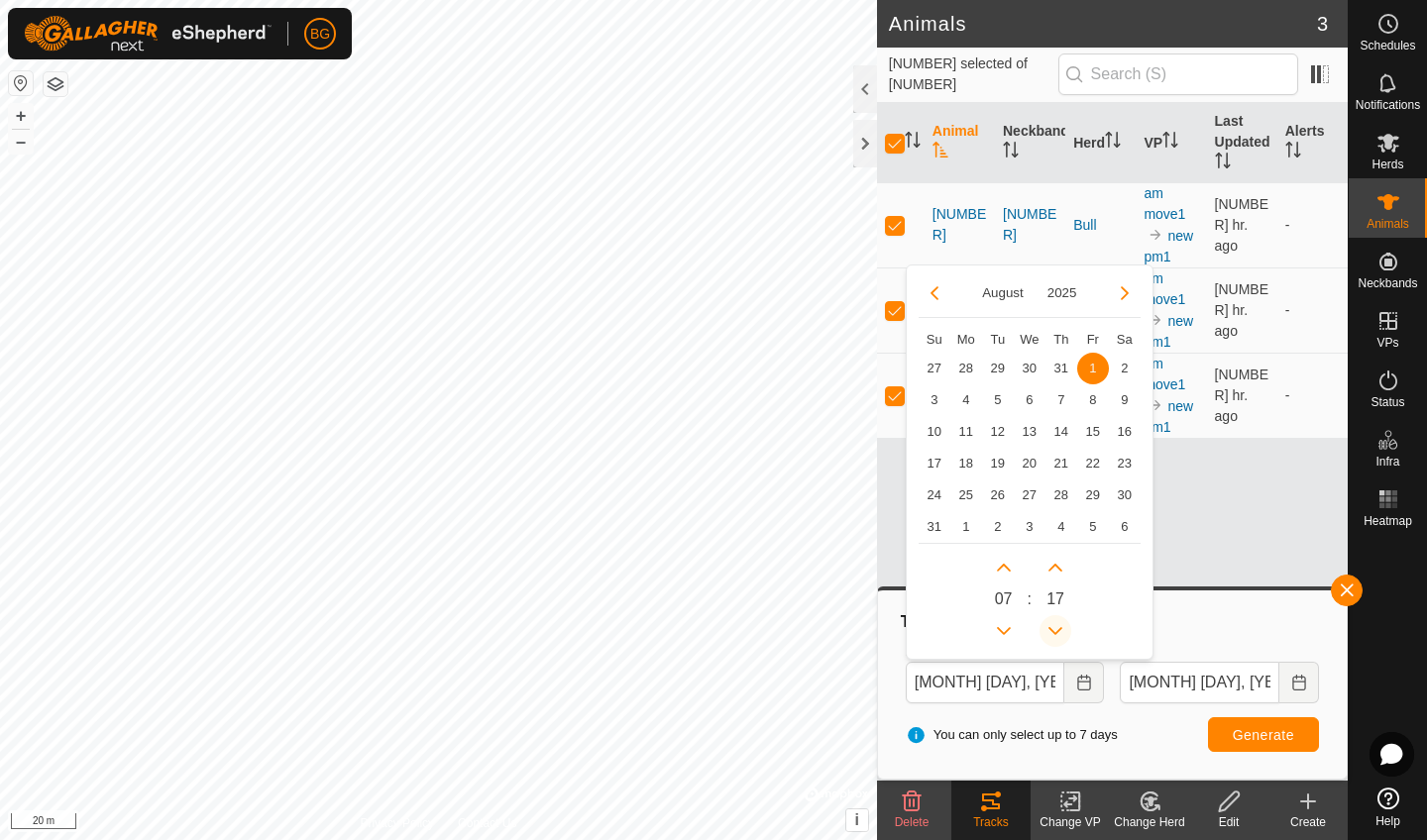 click at bounding box center [1055, 631] 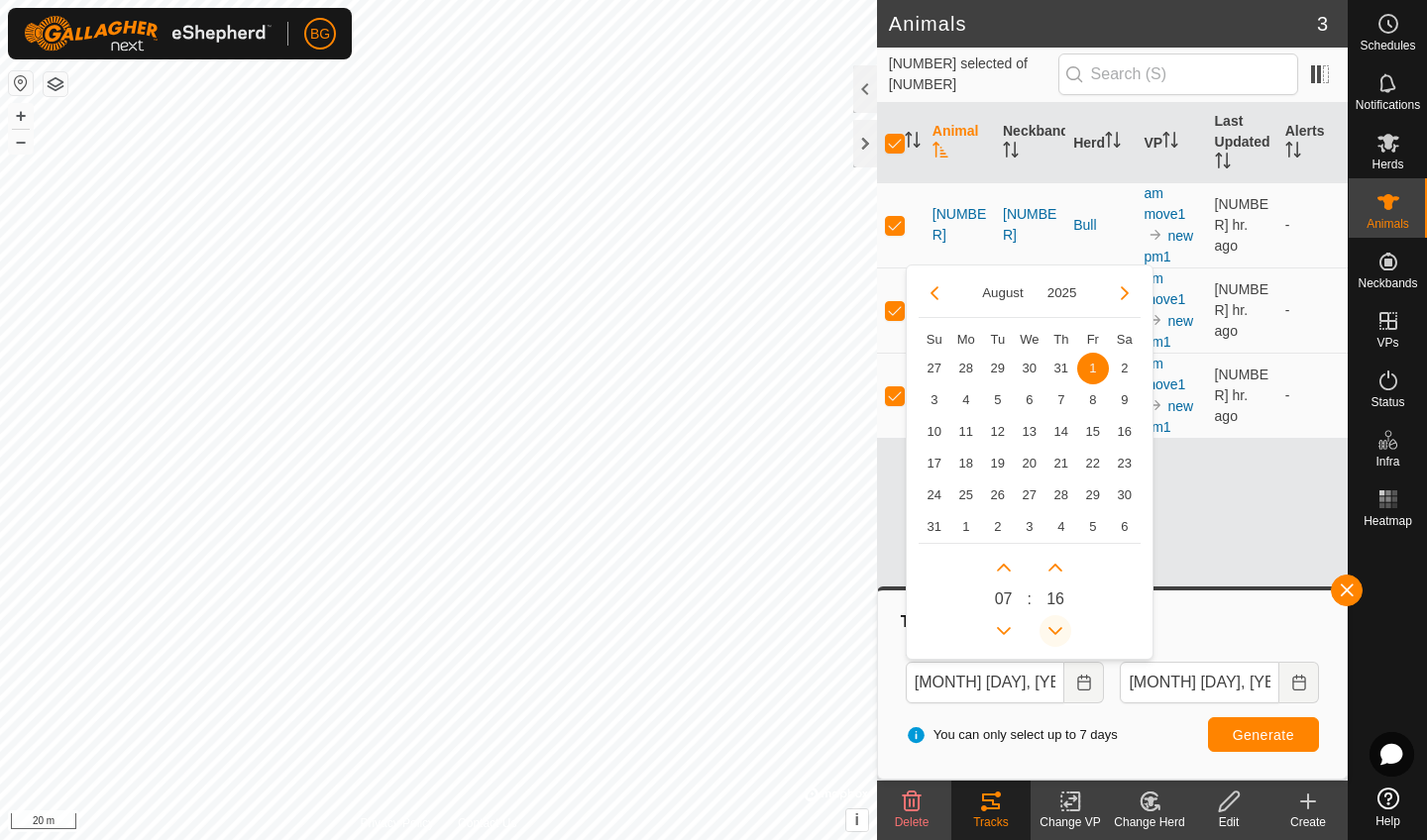 click at bounding box center (1058, 633) 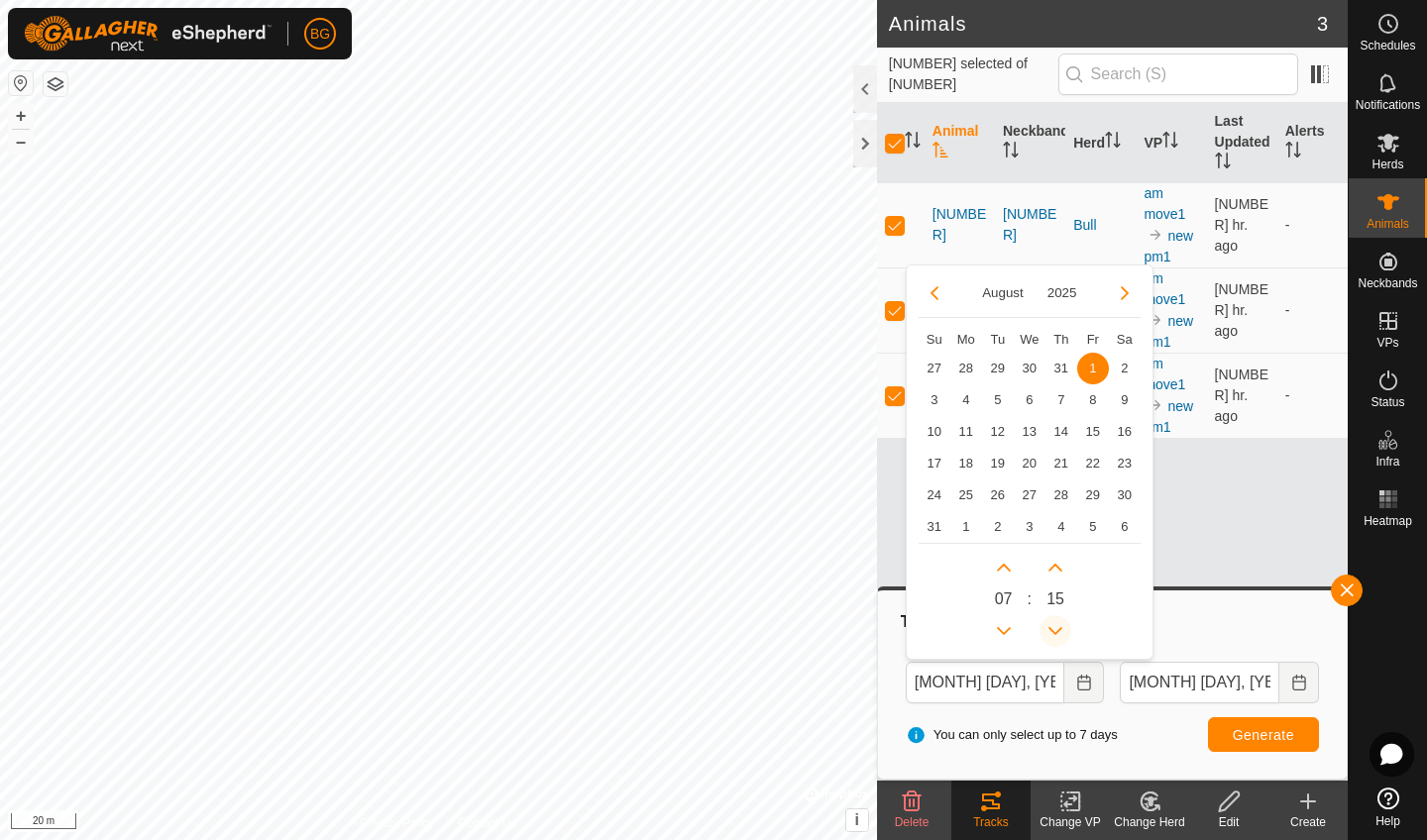 click 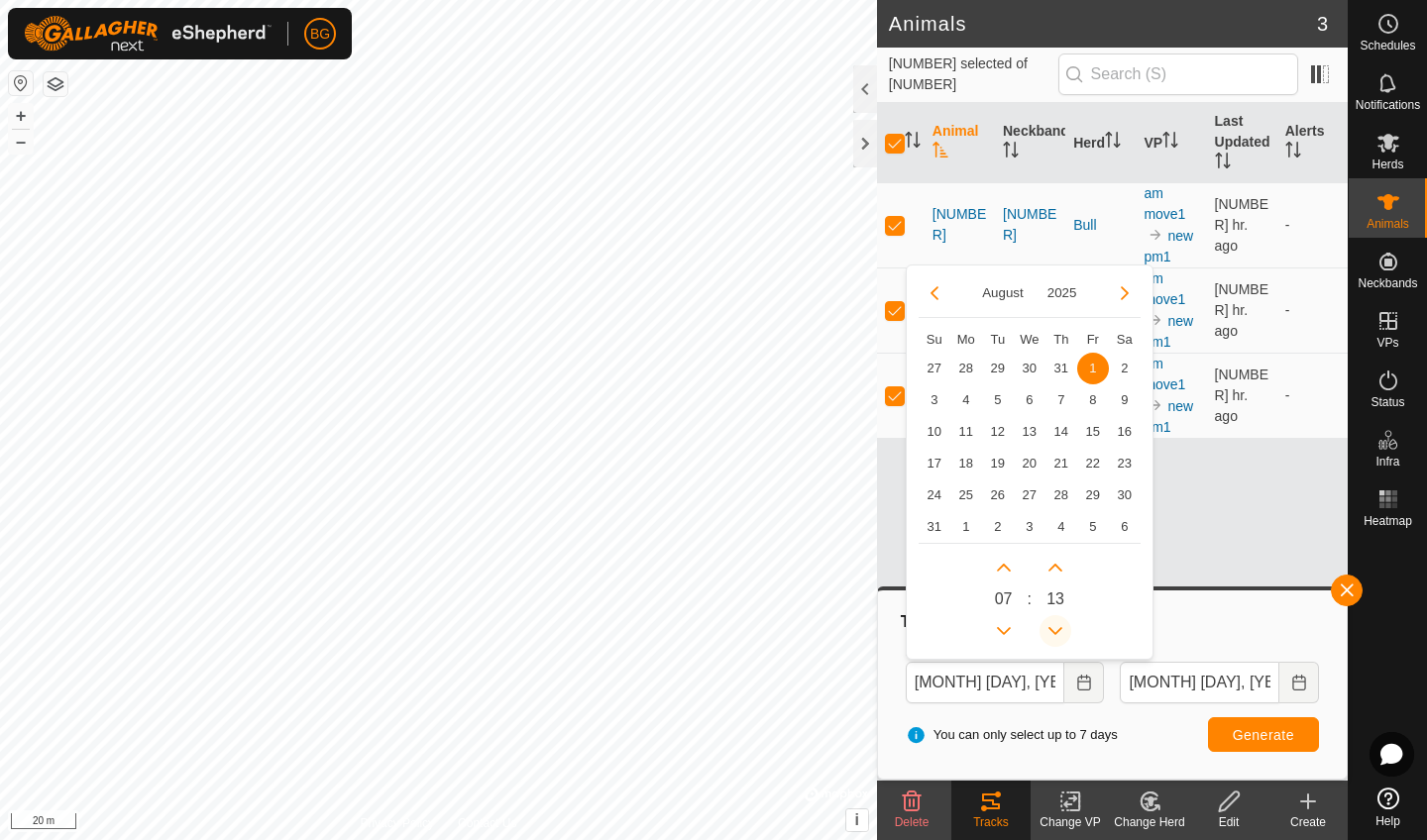 click at bounding box center (1055, 631) 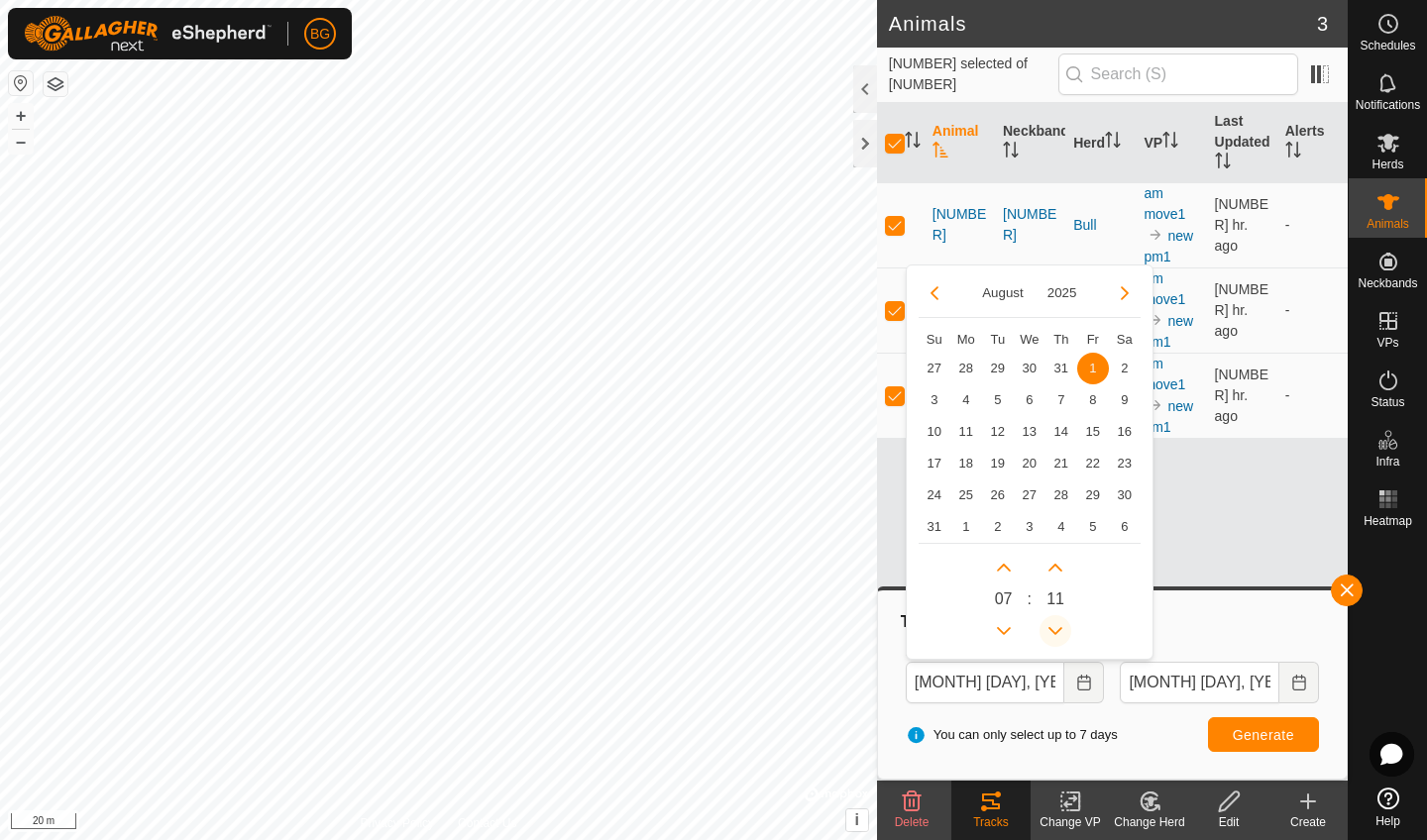 click 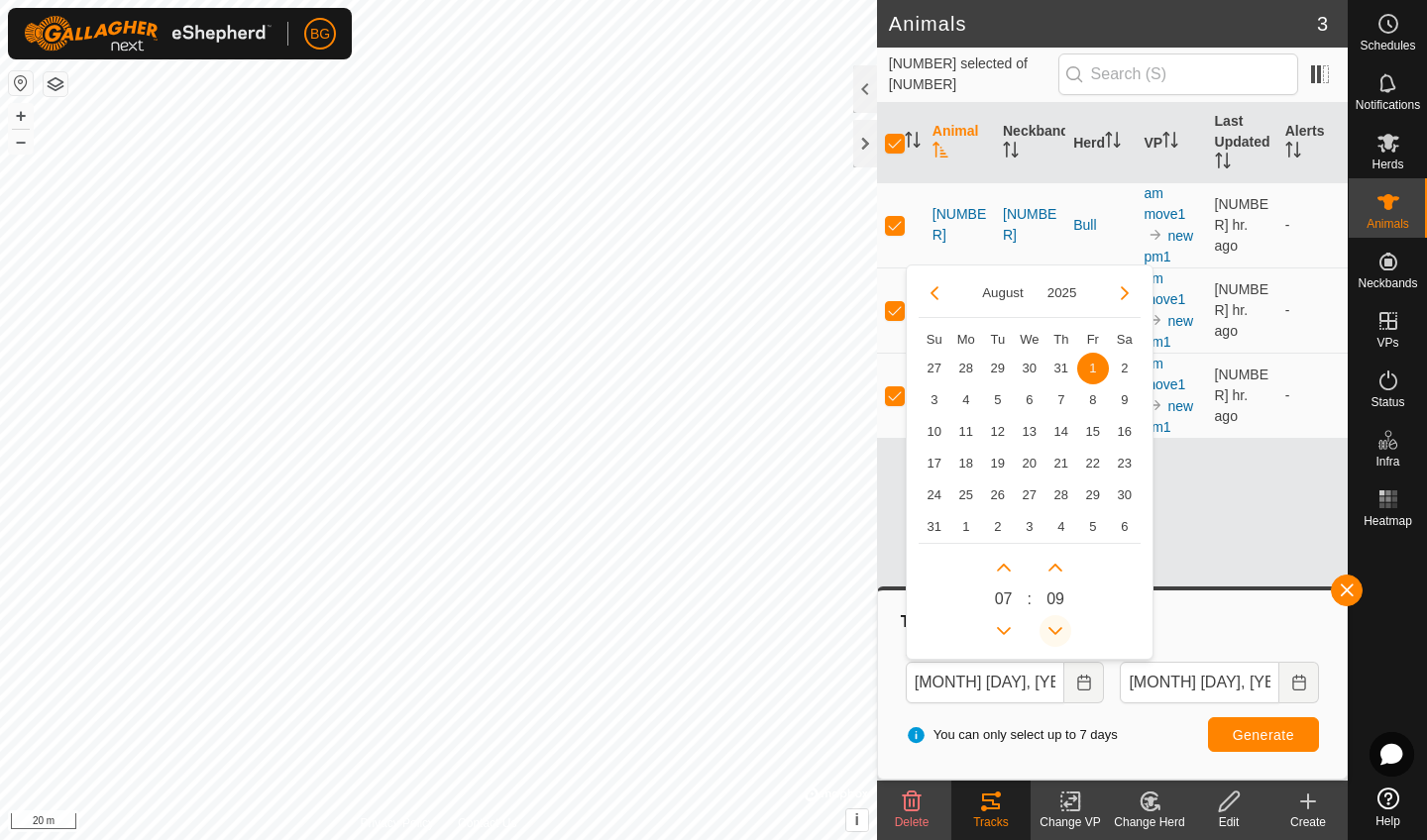 click at bounding box center [1055, 631] 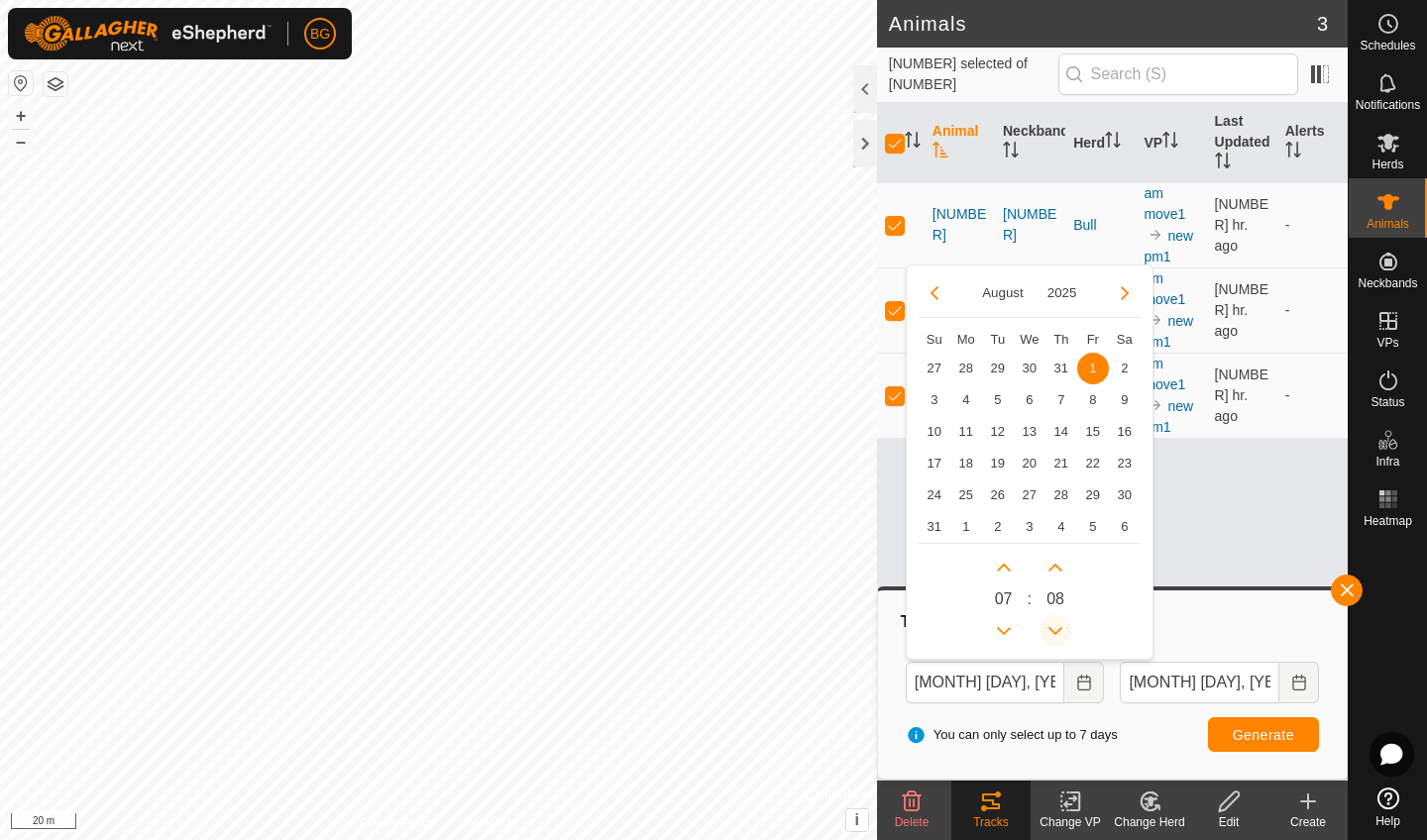 click at bounding box center [1055, 631] 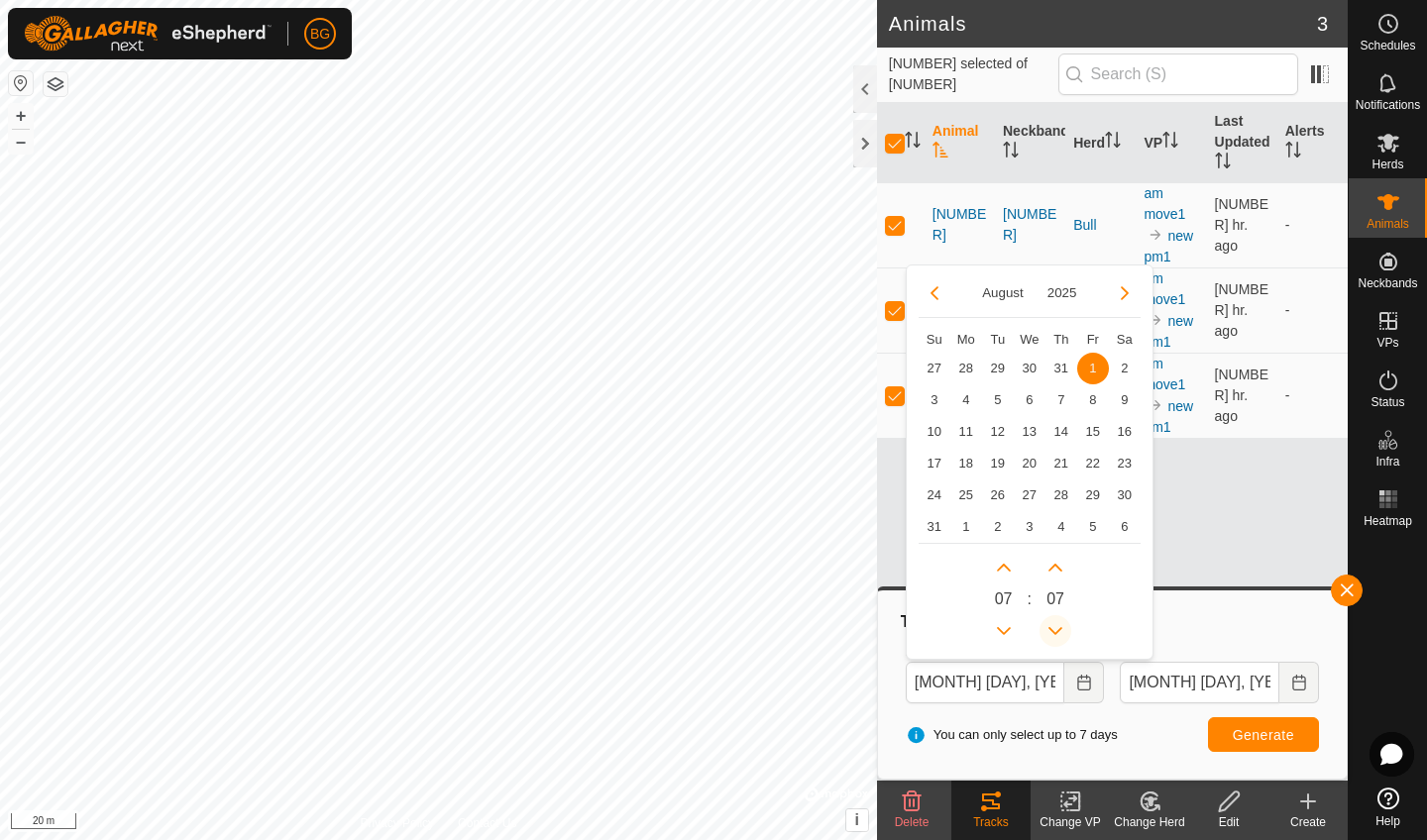 click at bounding box center (1055, 631) 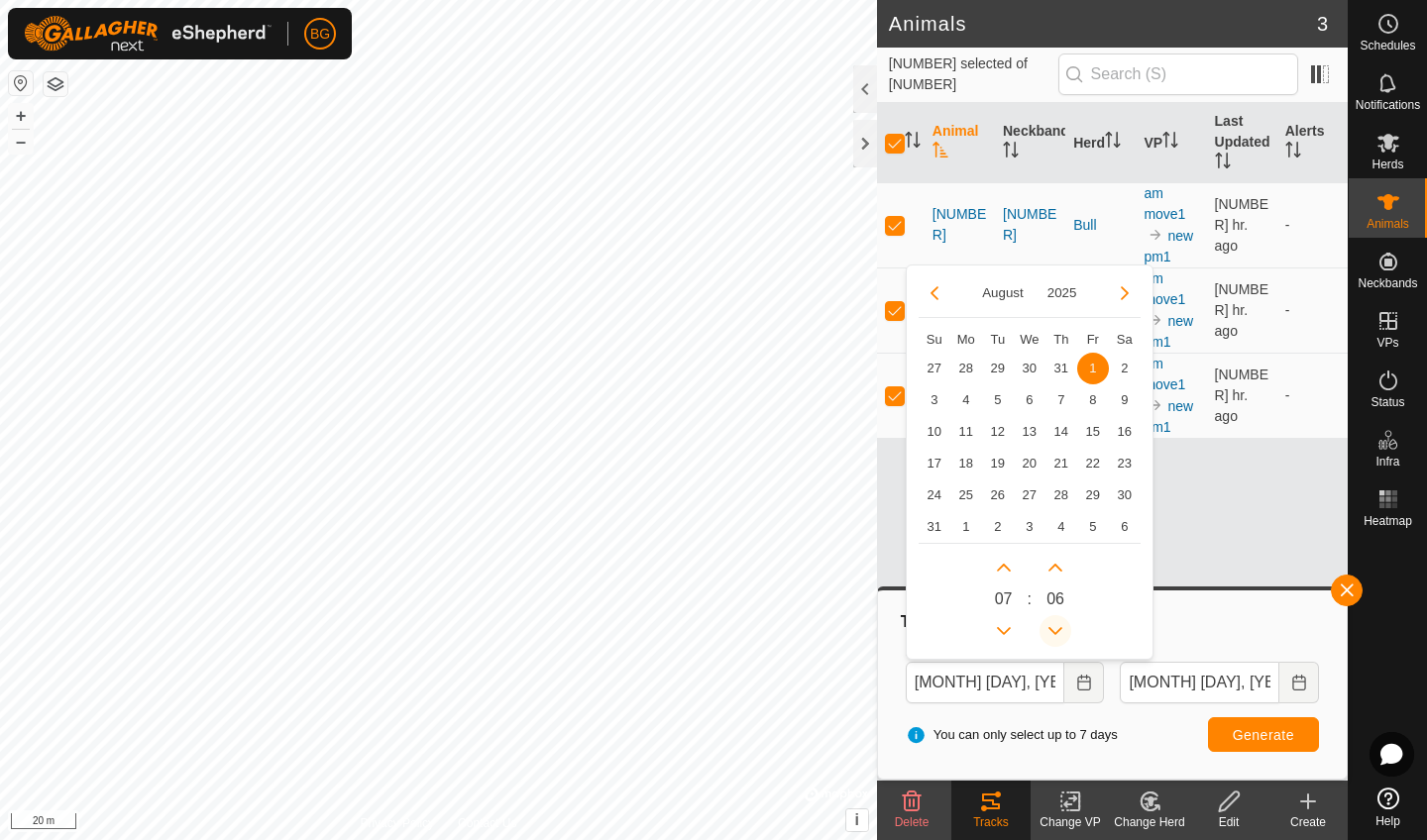 click at bounding box center (1055, 631) 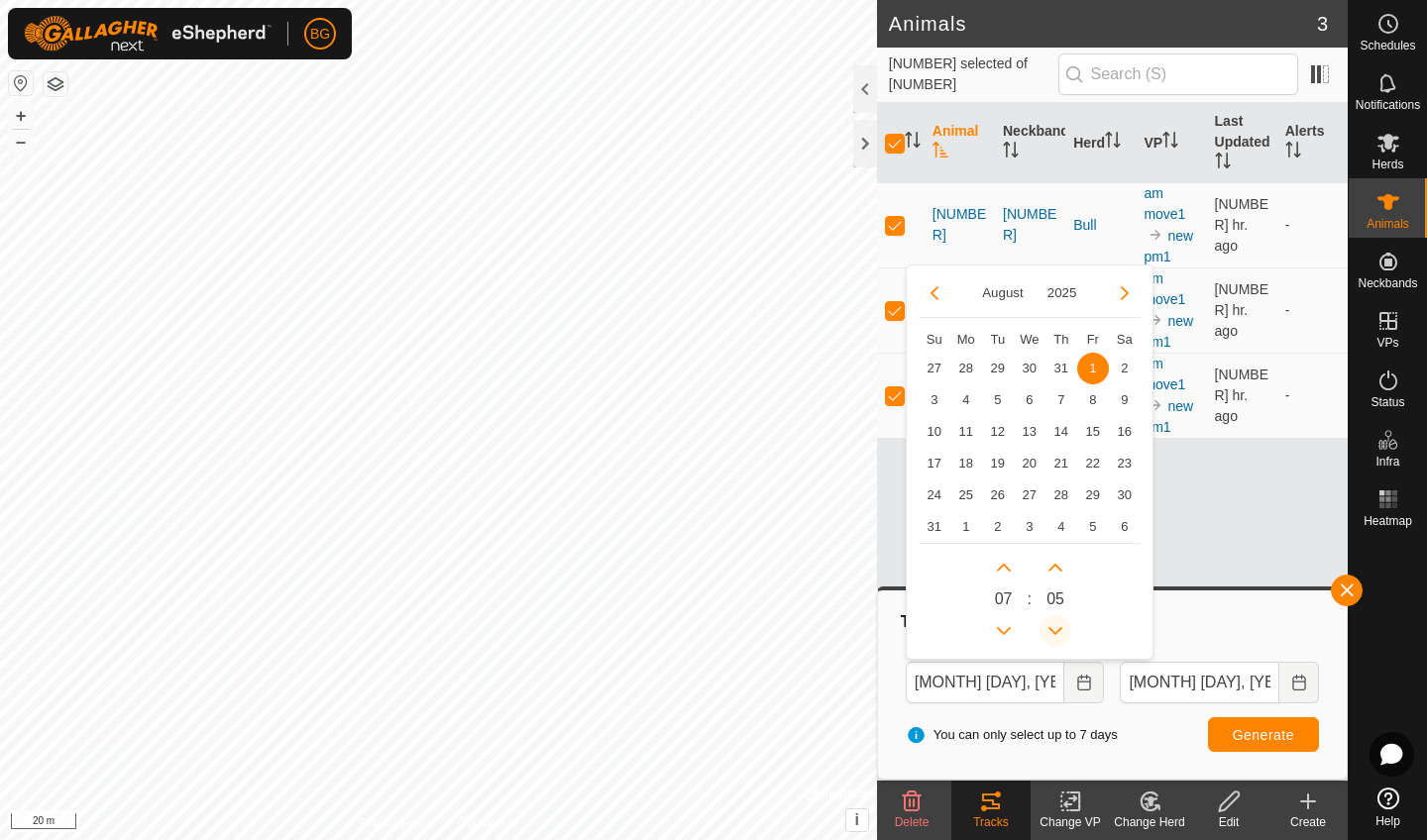 click at bounding box center [1055, 631] 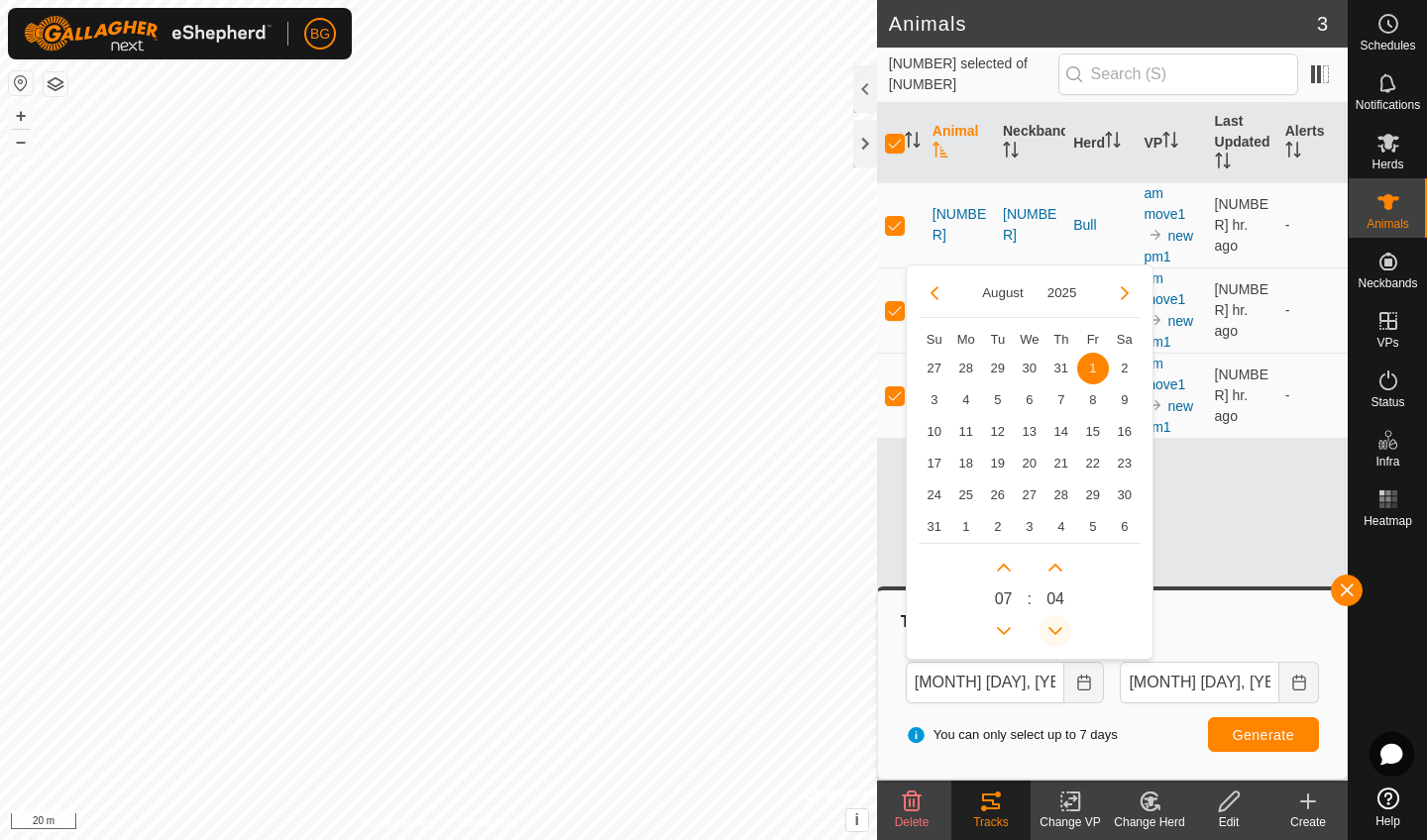 click at bounding box center [1055, 631] 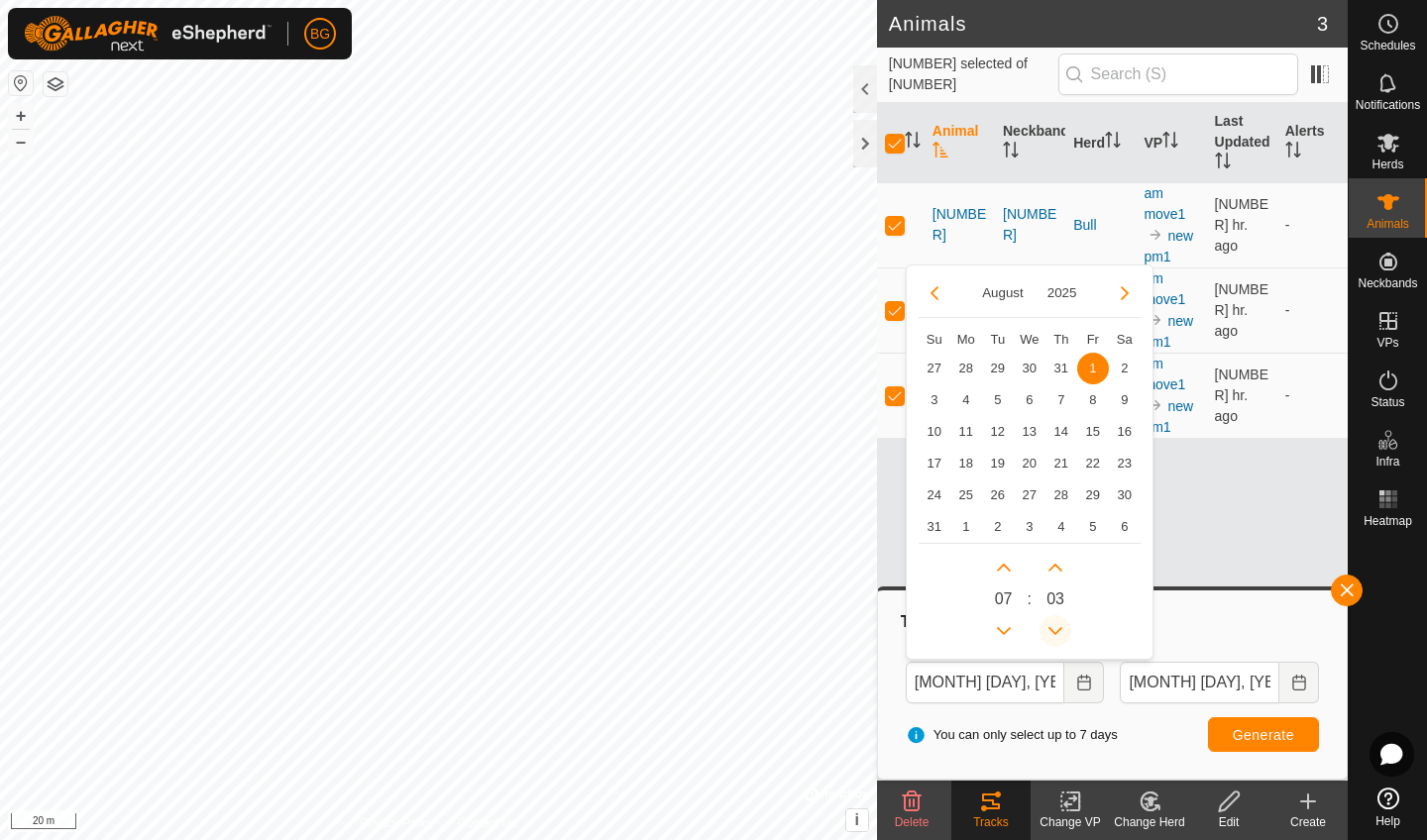 click at bounding box center [1055, 631] 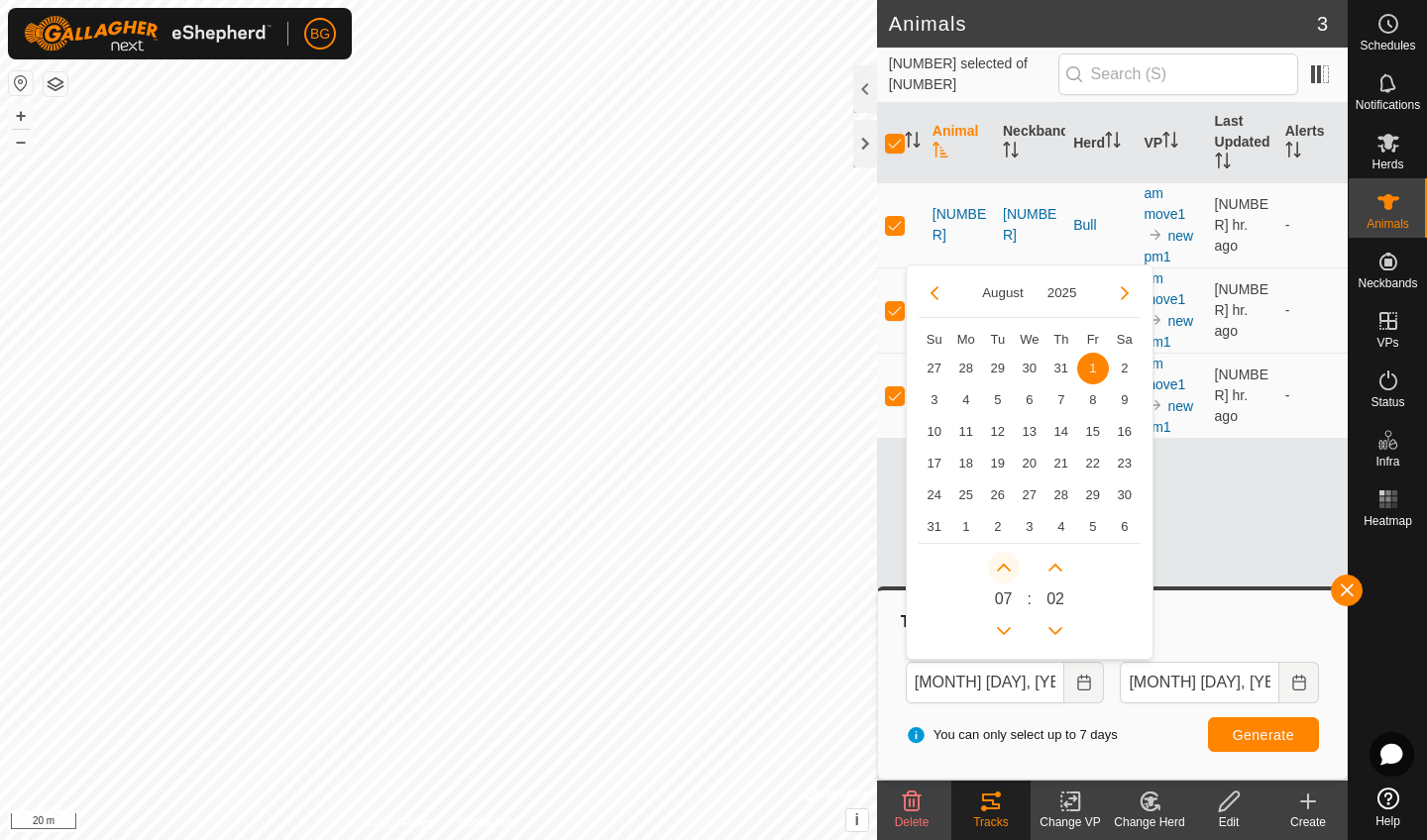 click at bounding box center (1004, 568) 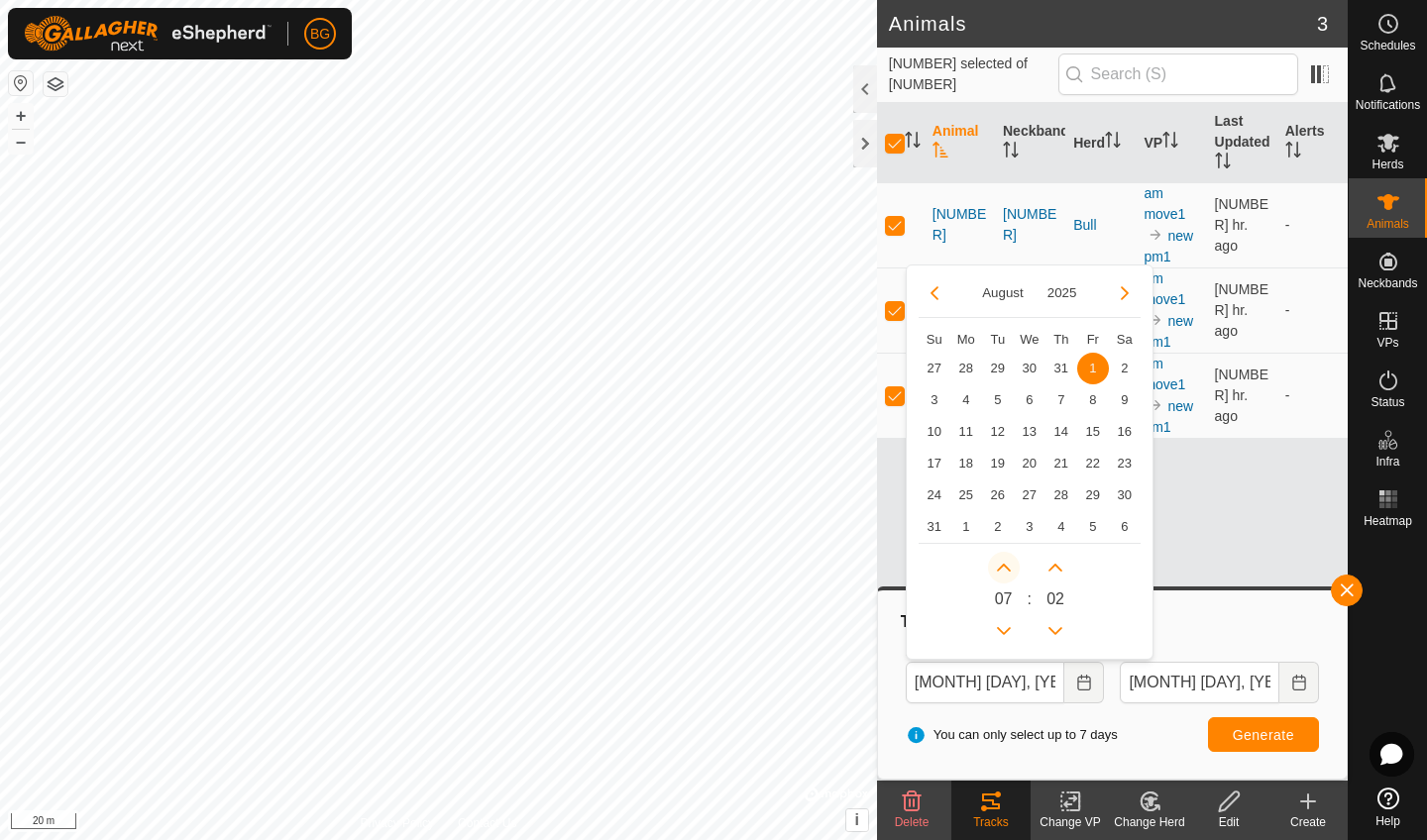type on "[MONTH] [DAY], [YEAR] [TIME]" 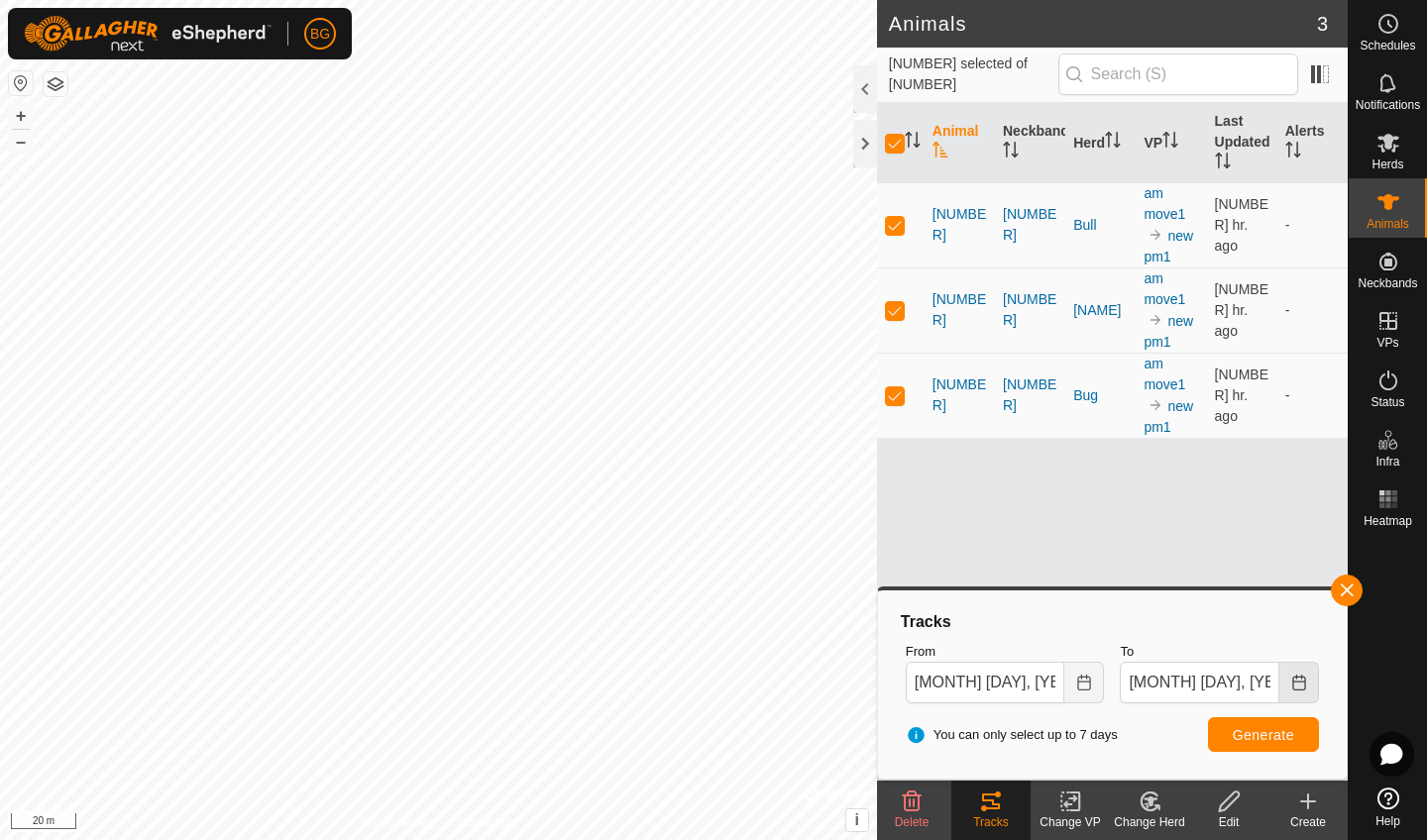 click 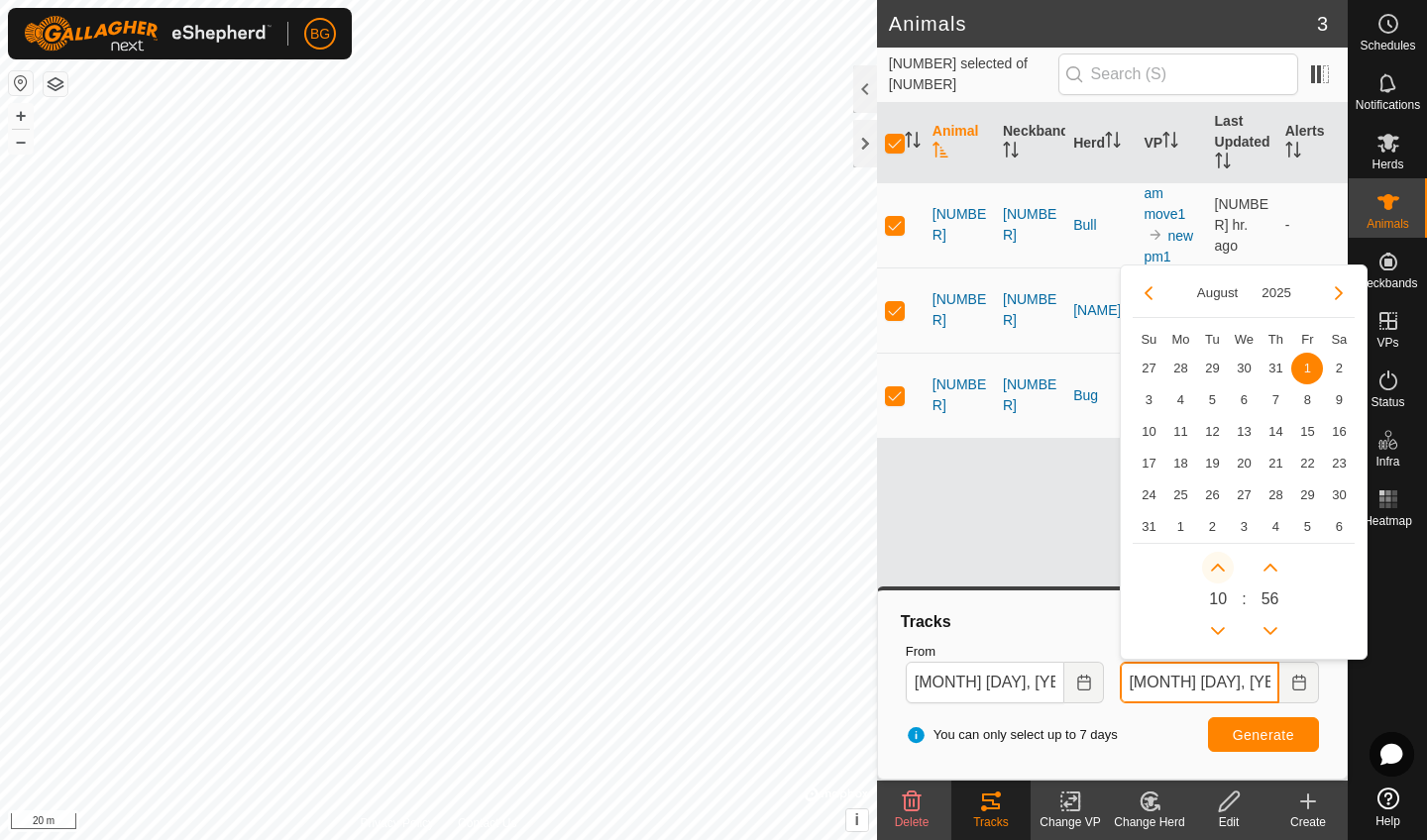 click at bounding box center [1218, 568] 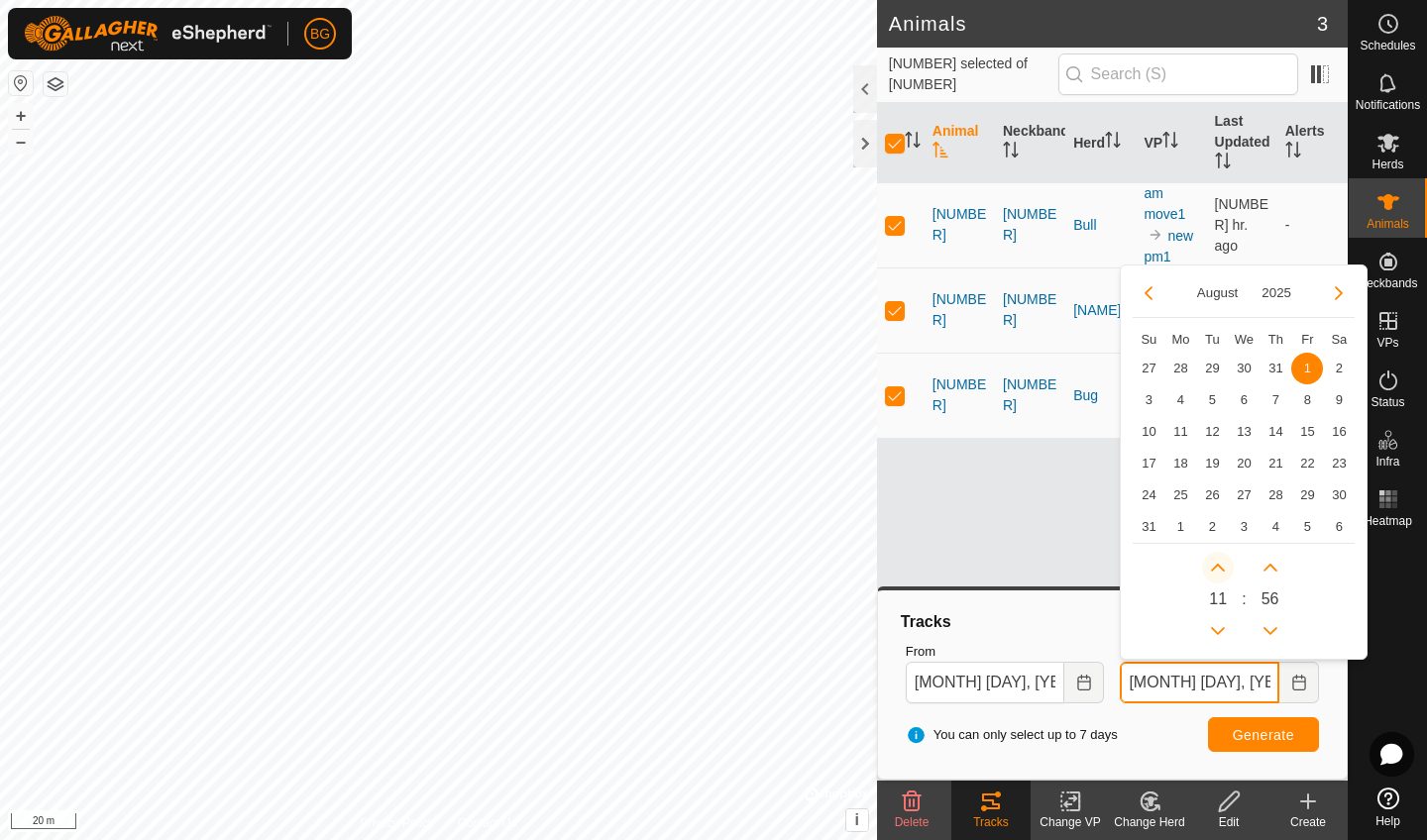 click at bounding box center [1218, 568] 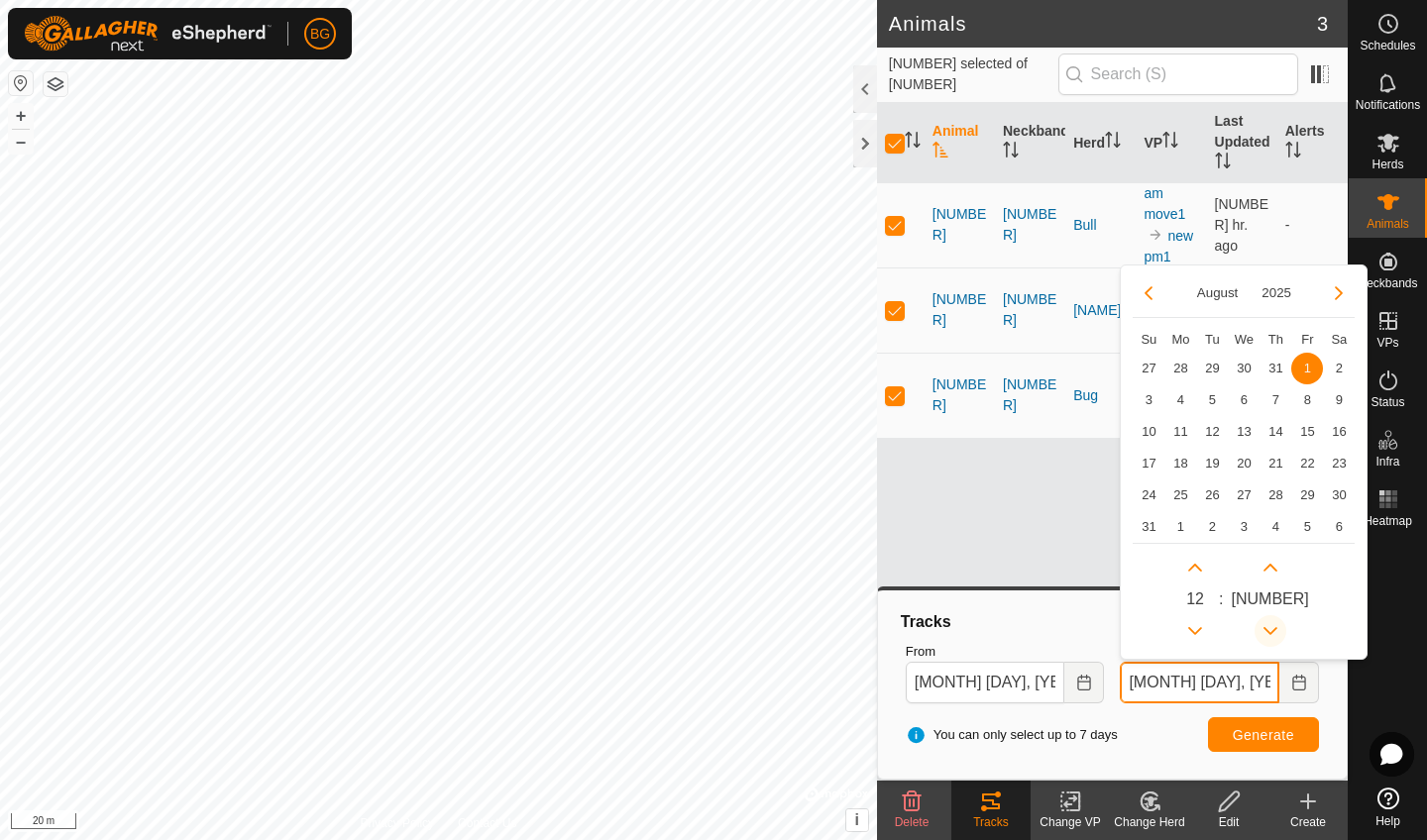 click at bounding box center [1270, 631] 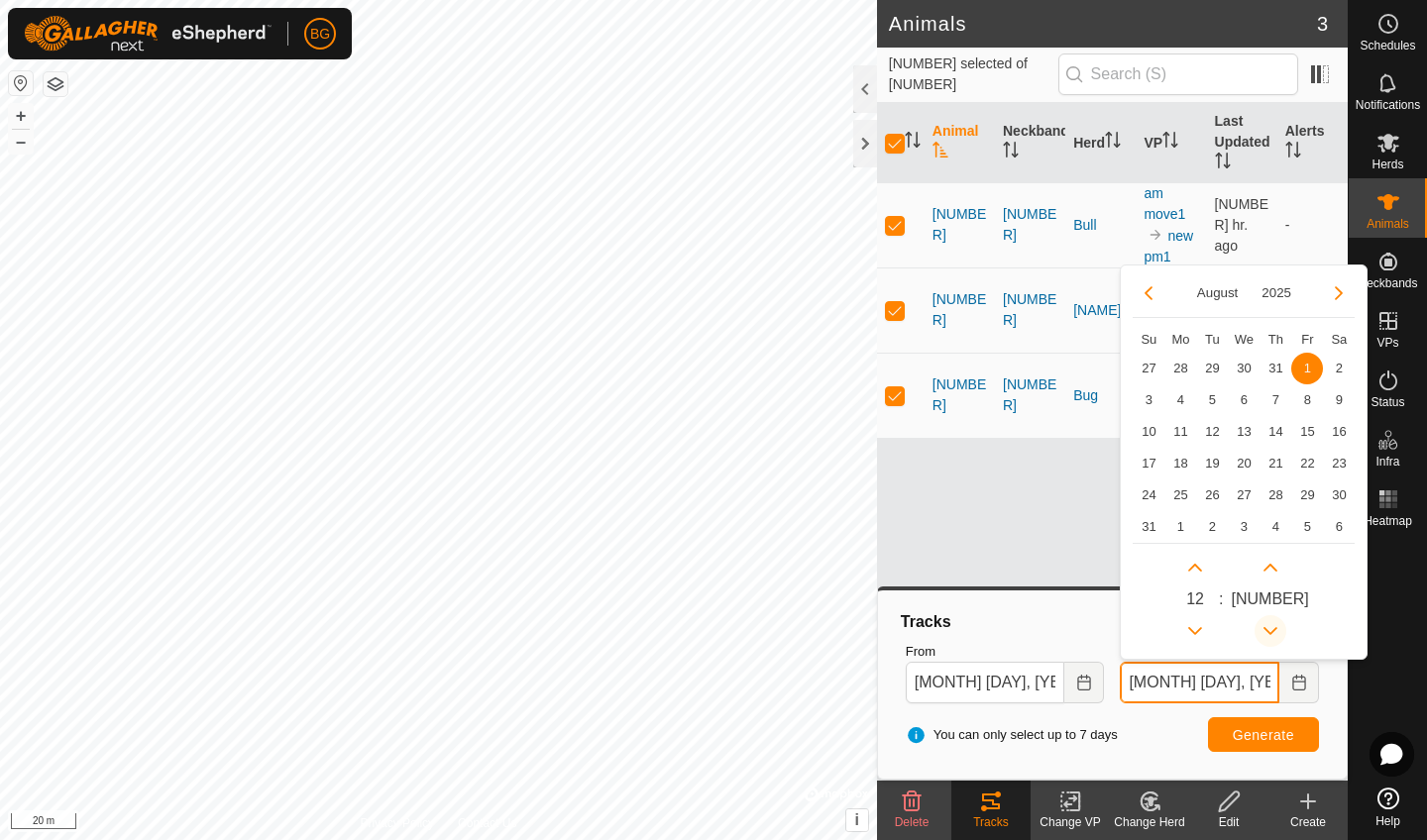 click at bounding box center (1275, 630) 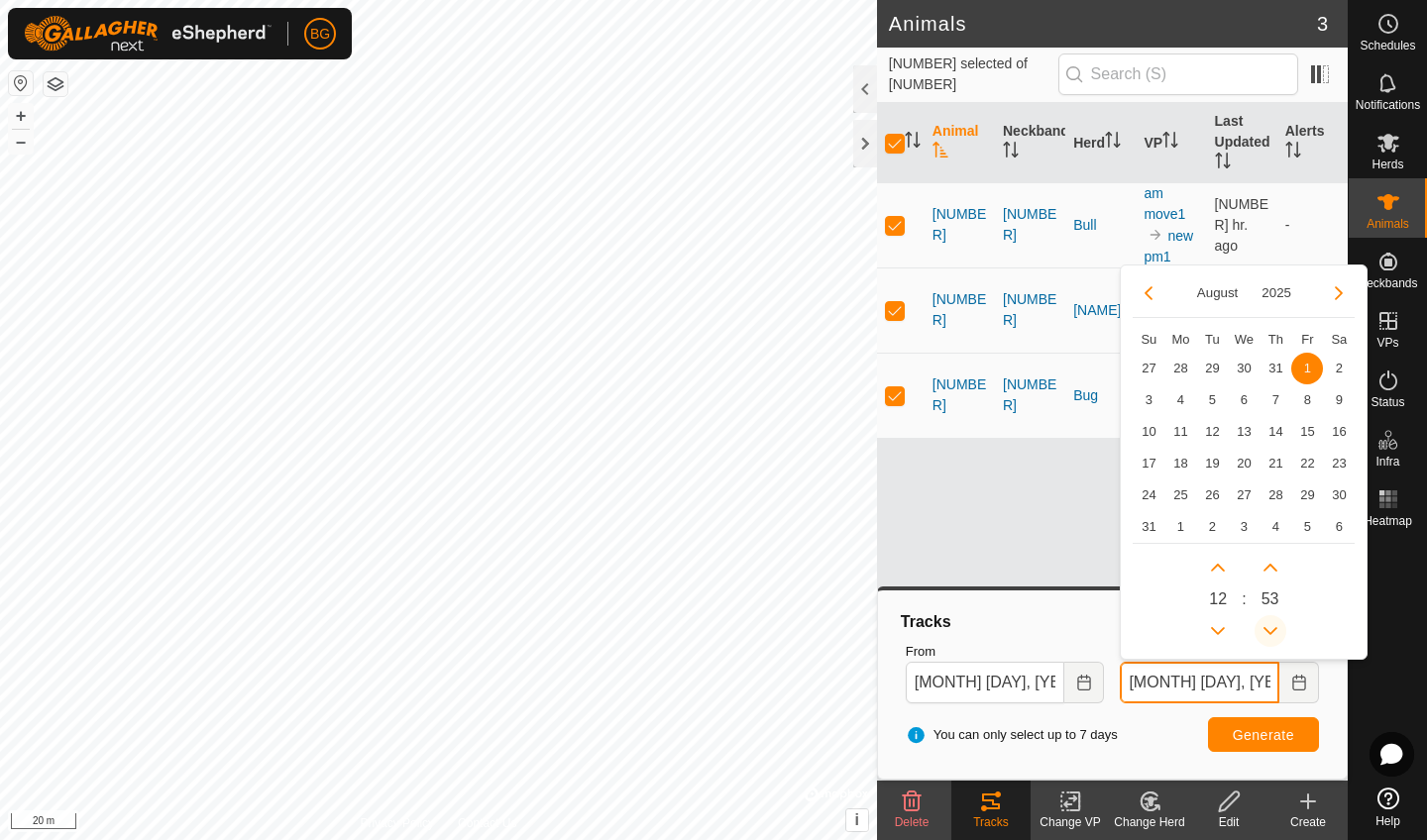 click at bounding box center [1270, 631] 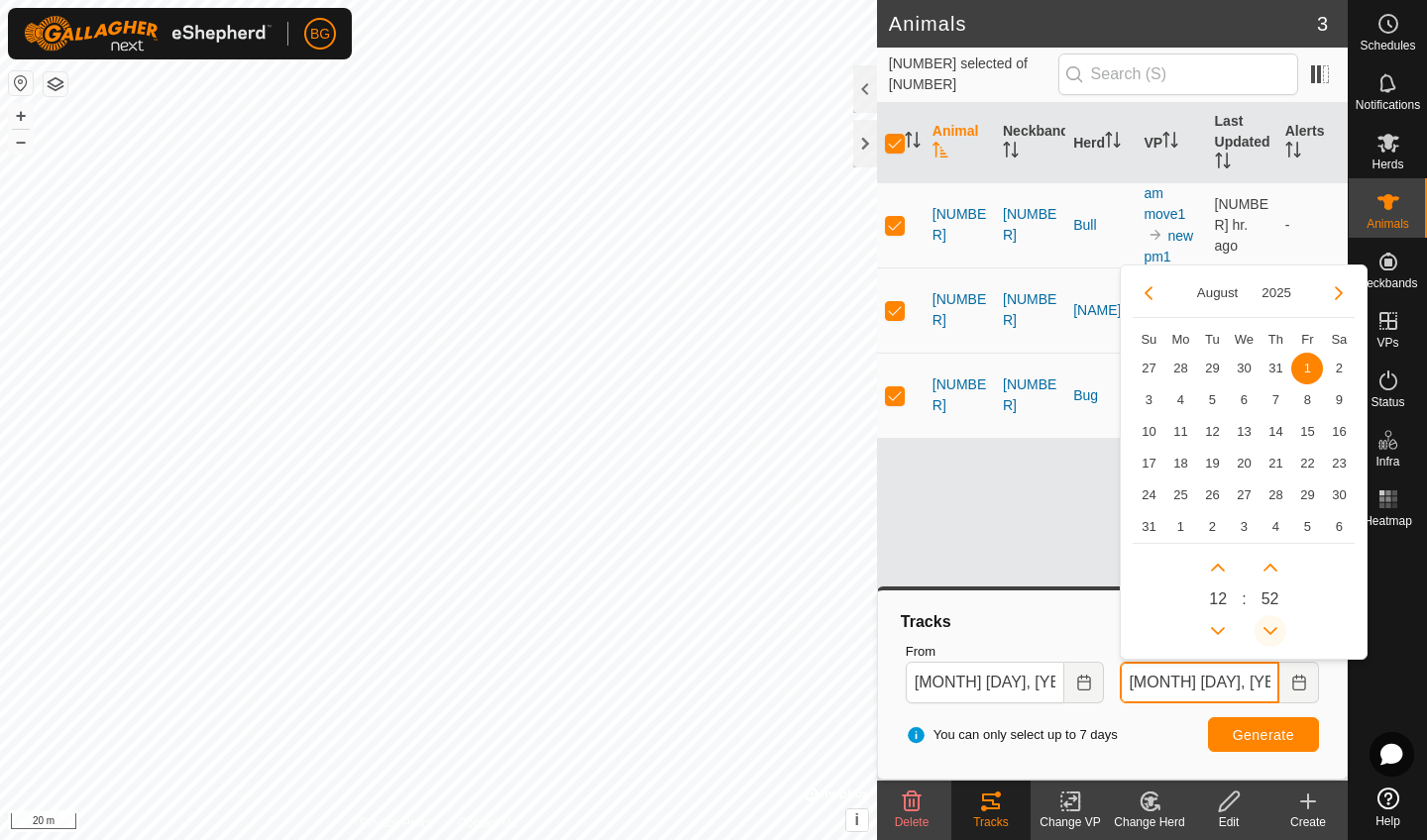 click 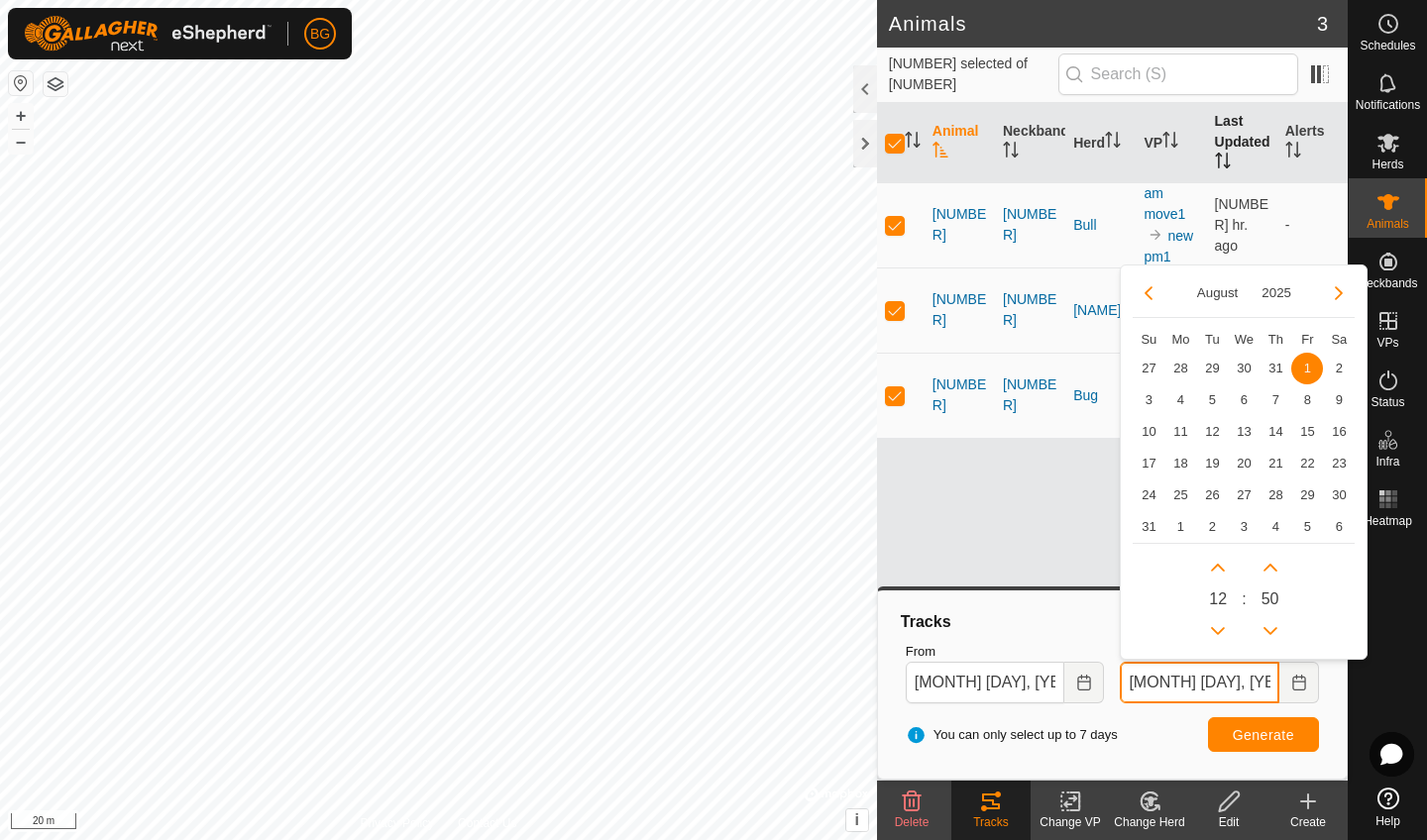 type on "[MONTH] [DAY], [YEAR] [TIME]" 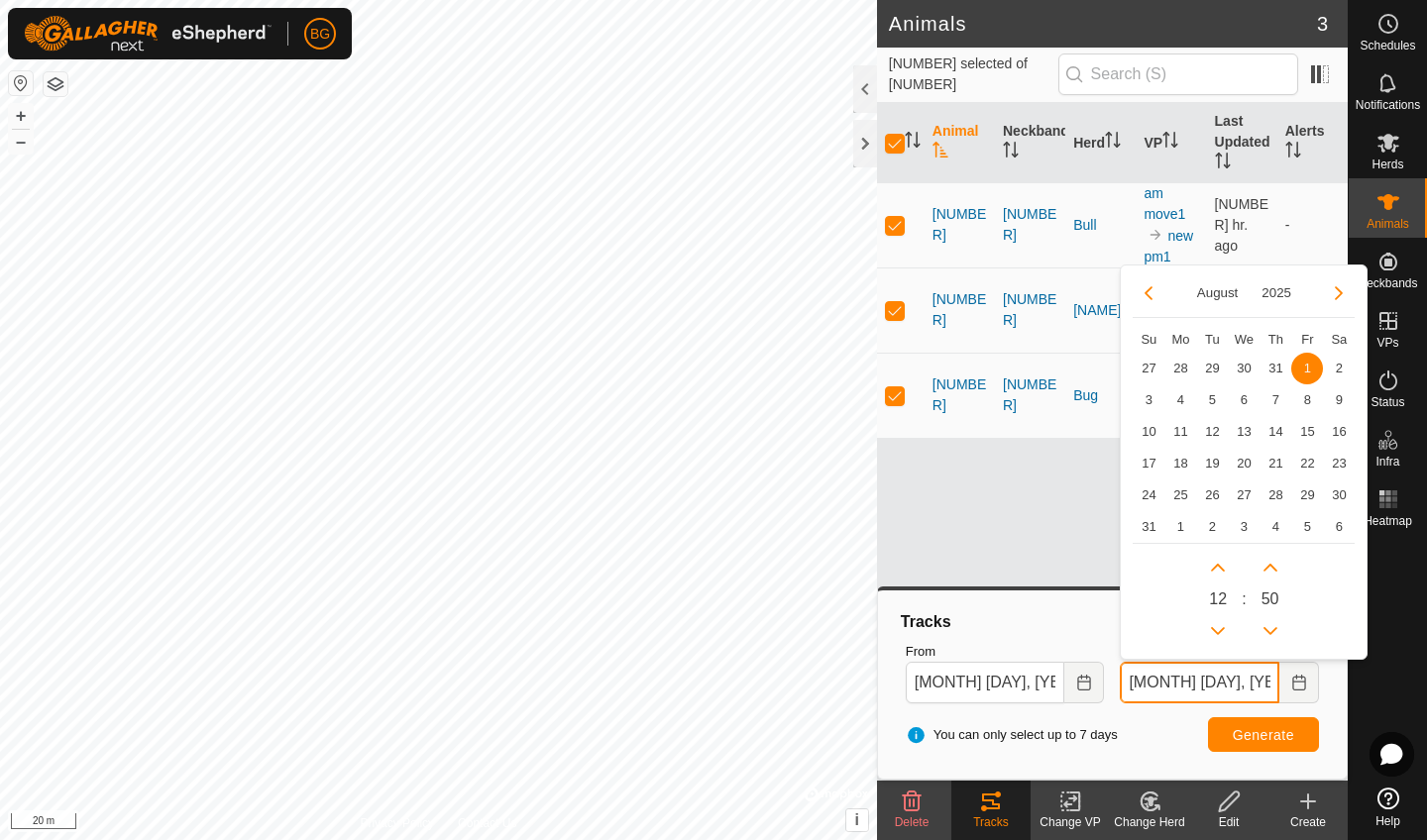 drag, startPoint x: 1274, startPoint y: 628, endPoint x: 1274, endPoint y: 97, distance: 531 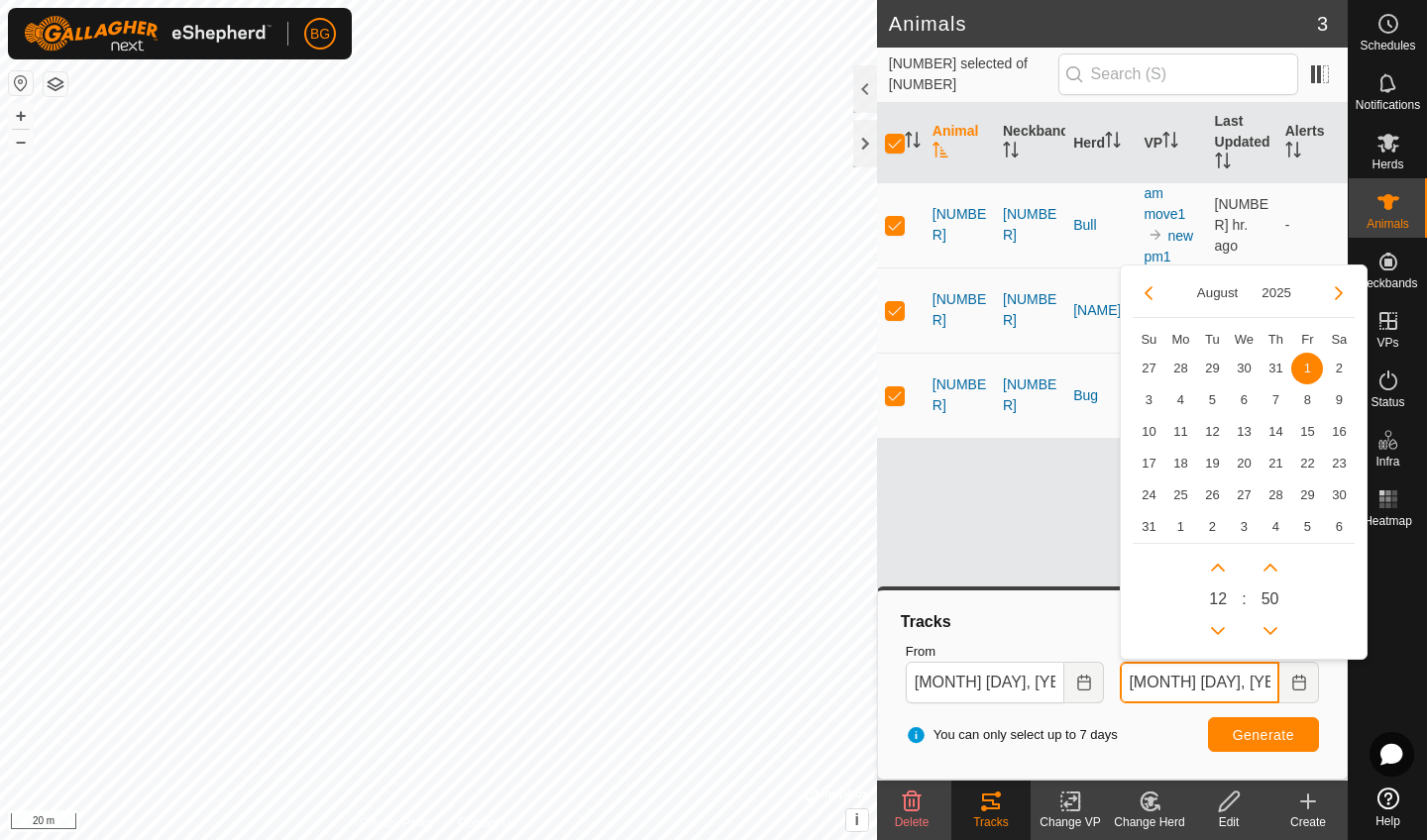click on "Animals [NUMBER]  [NUMBER] selected of [NUMBER]   Animal   Neckband   Herd   VP   Last Updated   Alerts   [NUMBER]   [NUMBER]   Bull  am move1 new pm1  [NUMBER] hr. ago  -   [NUMBER]   [NUMBER]   Molly  am move1 new pm1  [NUMBER] hr. ago  -   [NUMBER]   [NUMBER]   Bug  am move1 new pm1  [NUMBER] hr. ago  -  Delete  Tracks   Change VP   Change Herd   Edit   Create  Privacy Policy Contact Us
solar water 1
Type:   other
Capacity:  100L
Water Level:  100%
Drinkable:  Yes
+ – ⇧ i ©  Mapbox , ©  OpenStreetMap ,  Improve this map 20 m
Tracks From [MONTH] [DAY], [YEAR] [TIME] To [MONTH] [DAY], [YEAR] [TIME] [MONTH]   [YEAR]   Su Mo Tu We Th Fr Sa 27 28 29 30 31 1  1  2 3 4 5 6 7 8 9 10 11 12 13 14 15 16 17 18 19 20 21 22 23 24 25 26 27 28 29 30 31 1 2 3 4 5 6 [TIME] You can only select up to 7 days Generate" at bounding box center [714, 420] 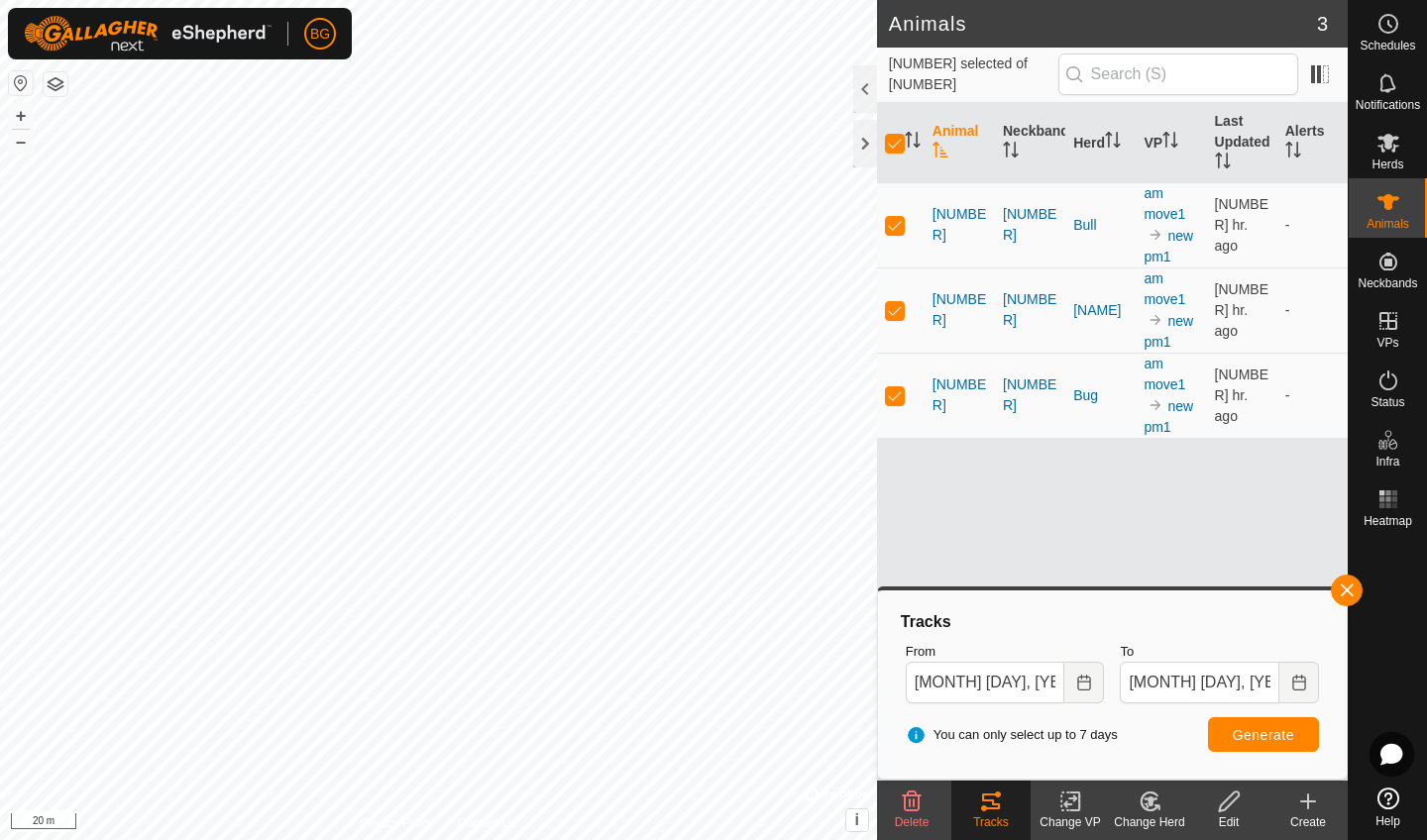 click on "Generate" at bounding box center [1263, 735] 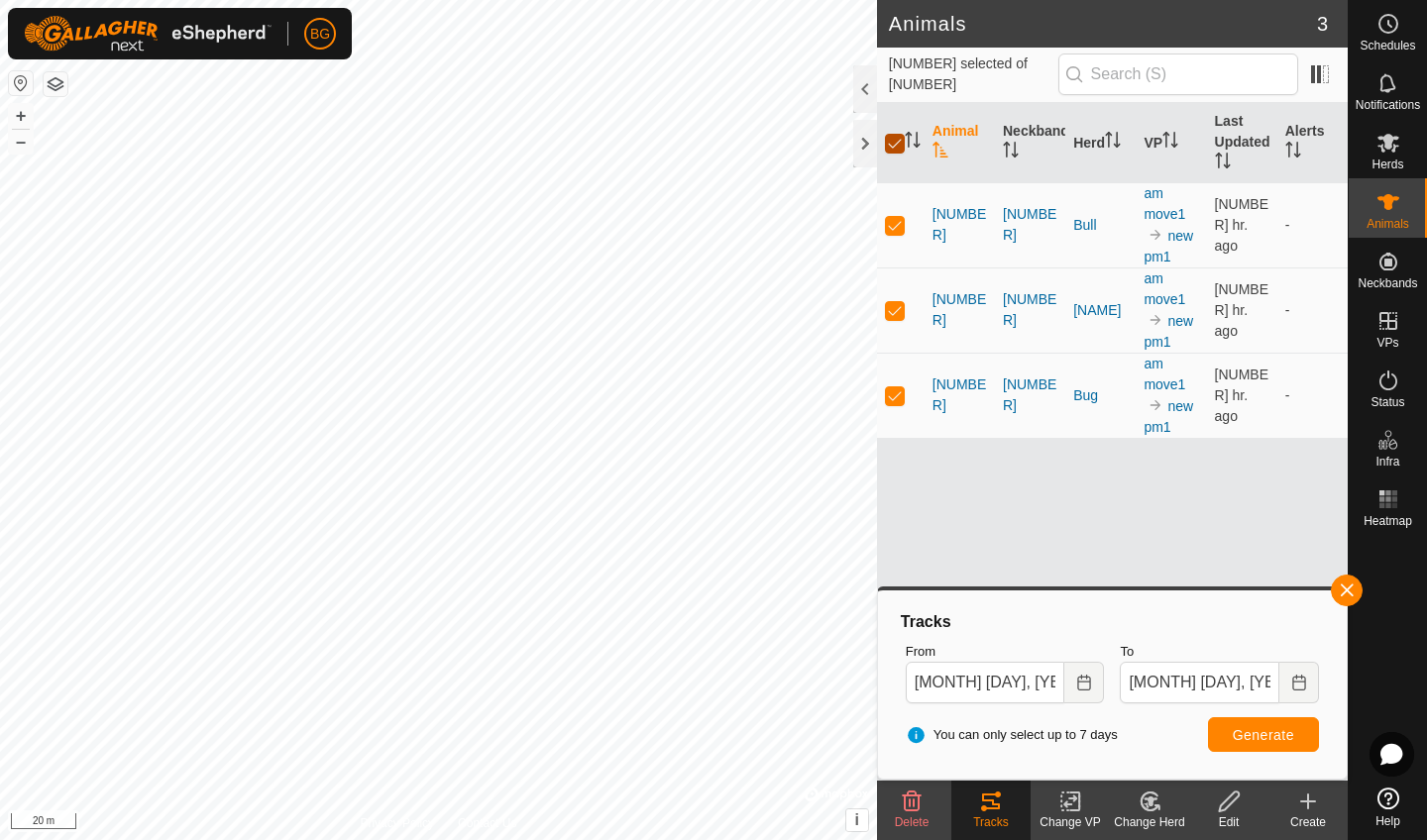 click at bounding box center [895, 144] 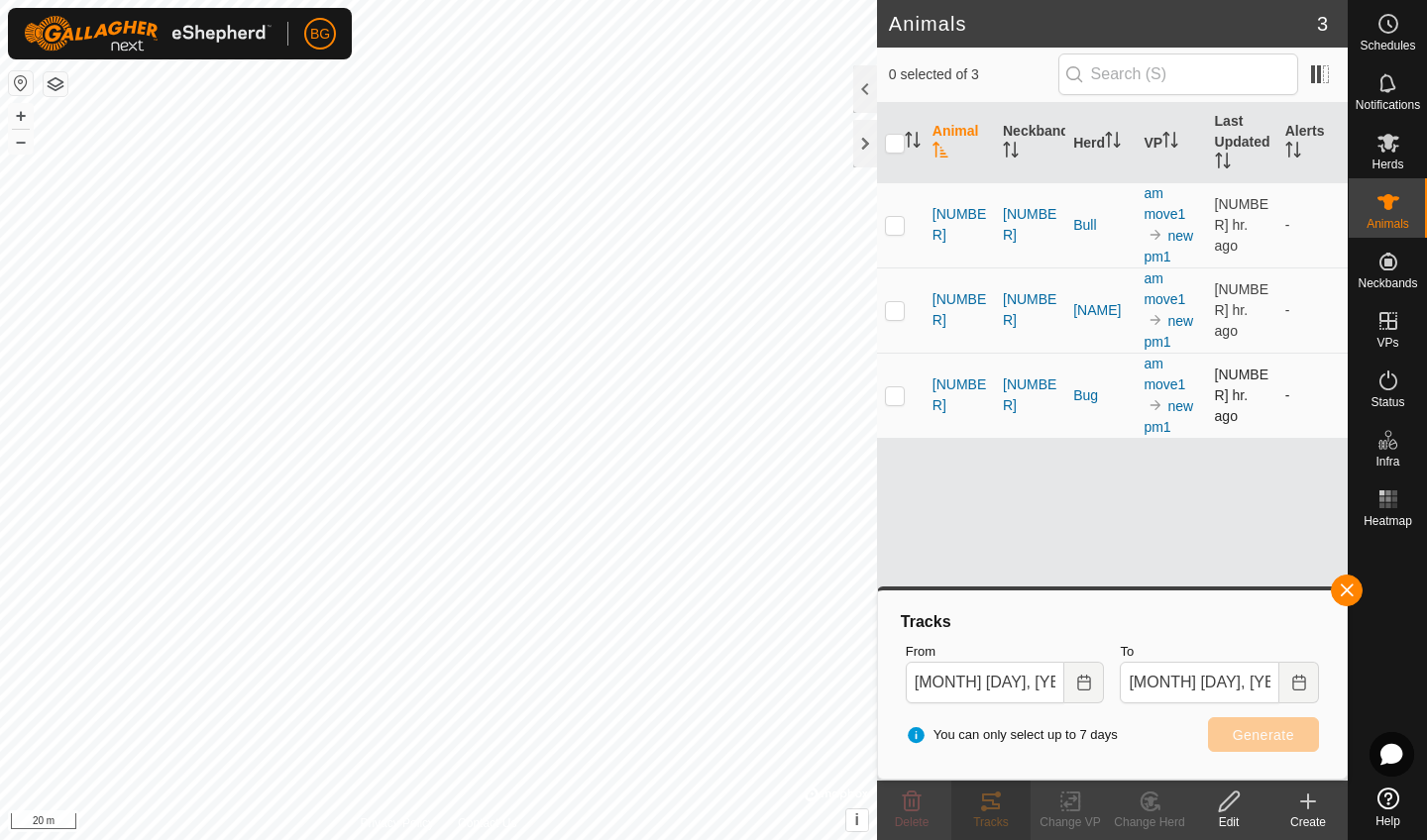 click at bounding box center (895, 395) 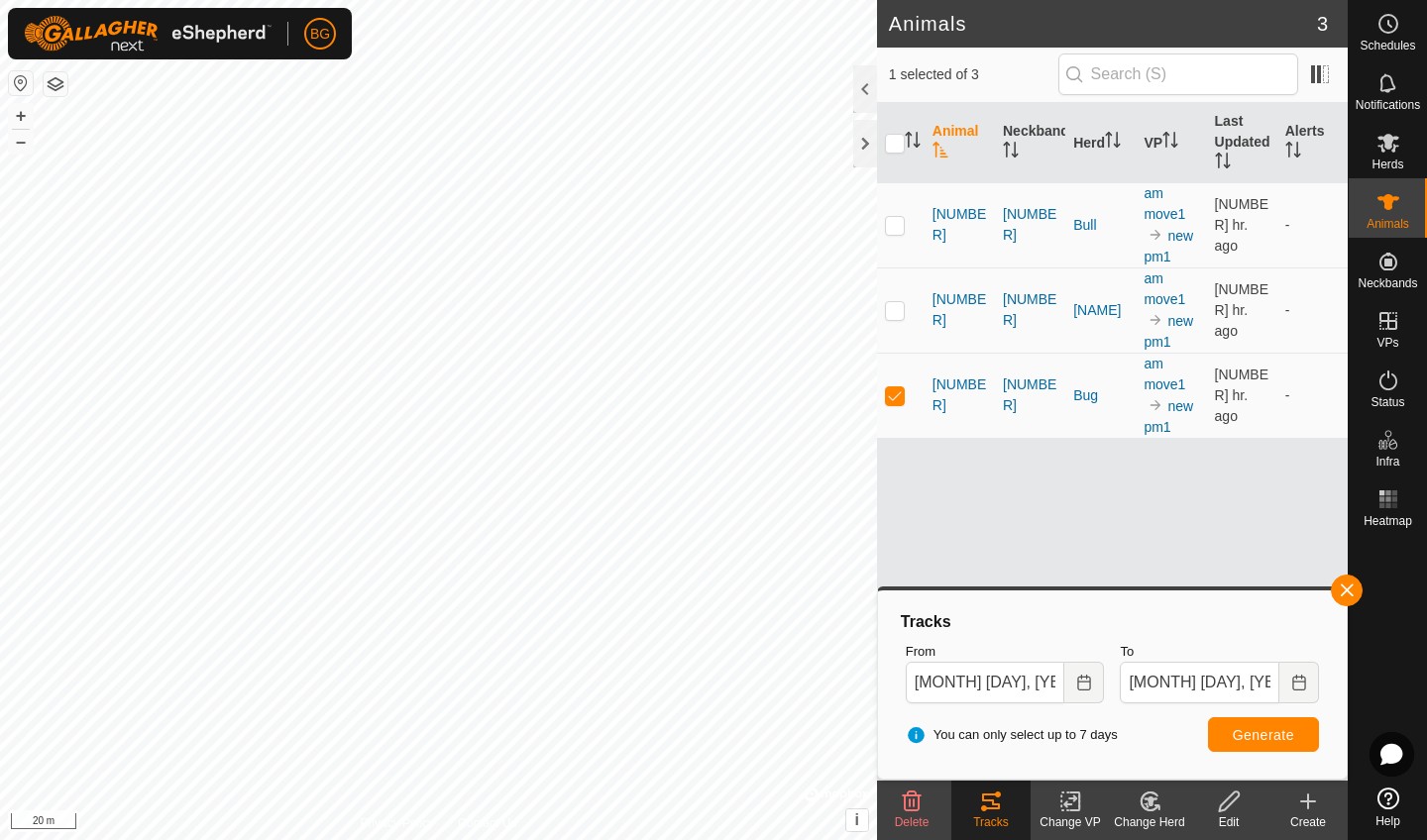 click on "Generate" at bounding box center (1263, 735) 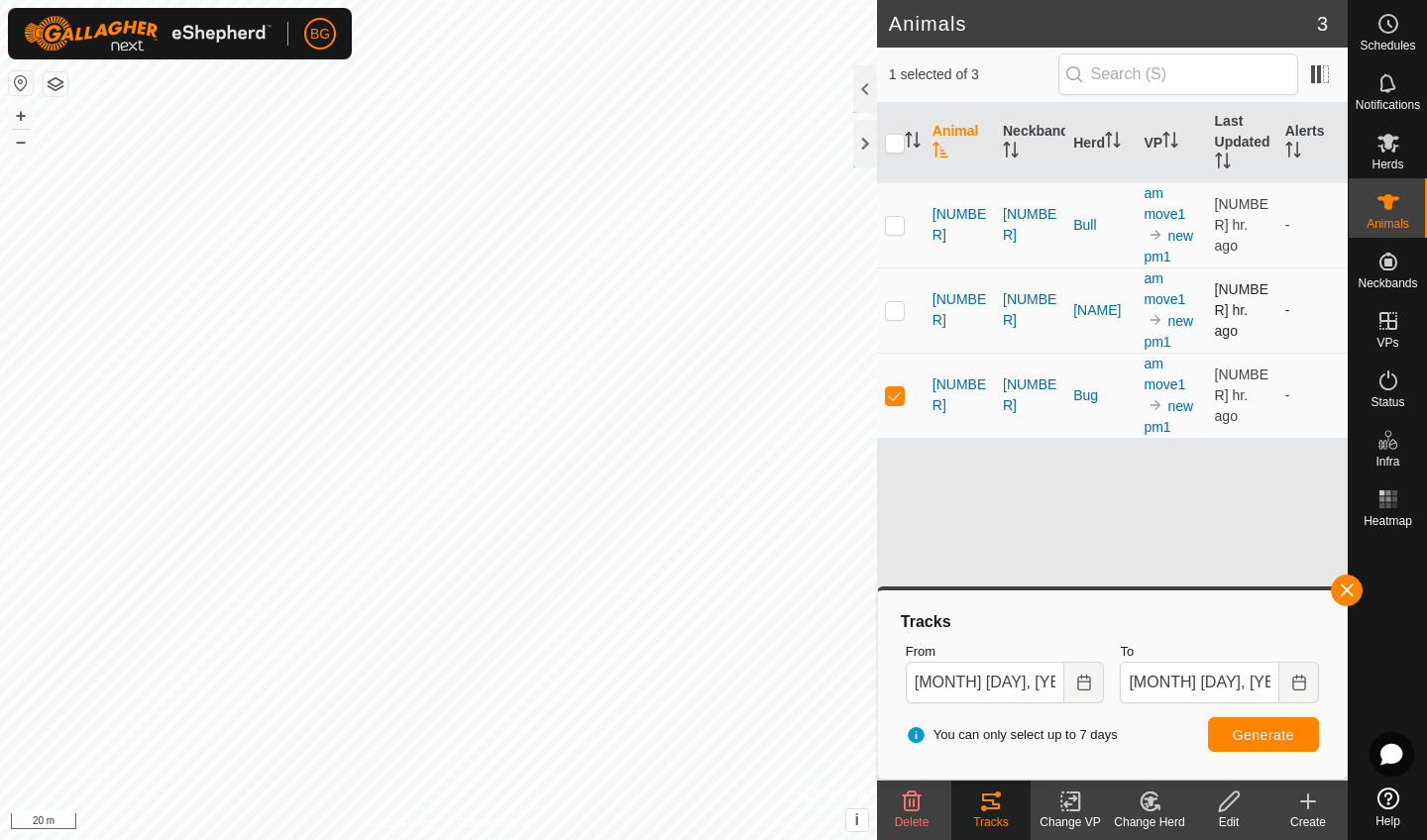 click at bounding box center (895, 310) 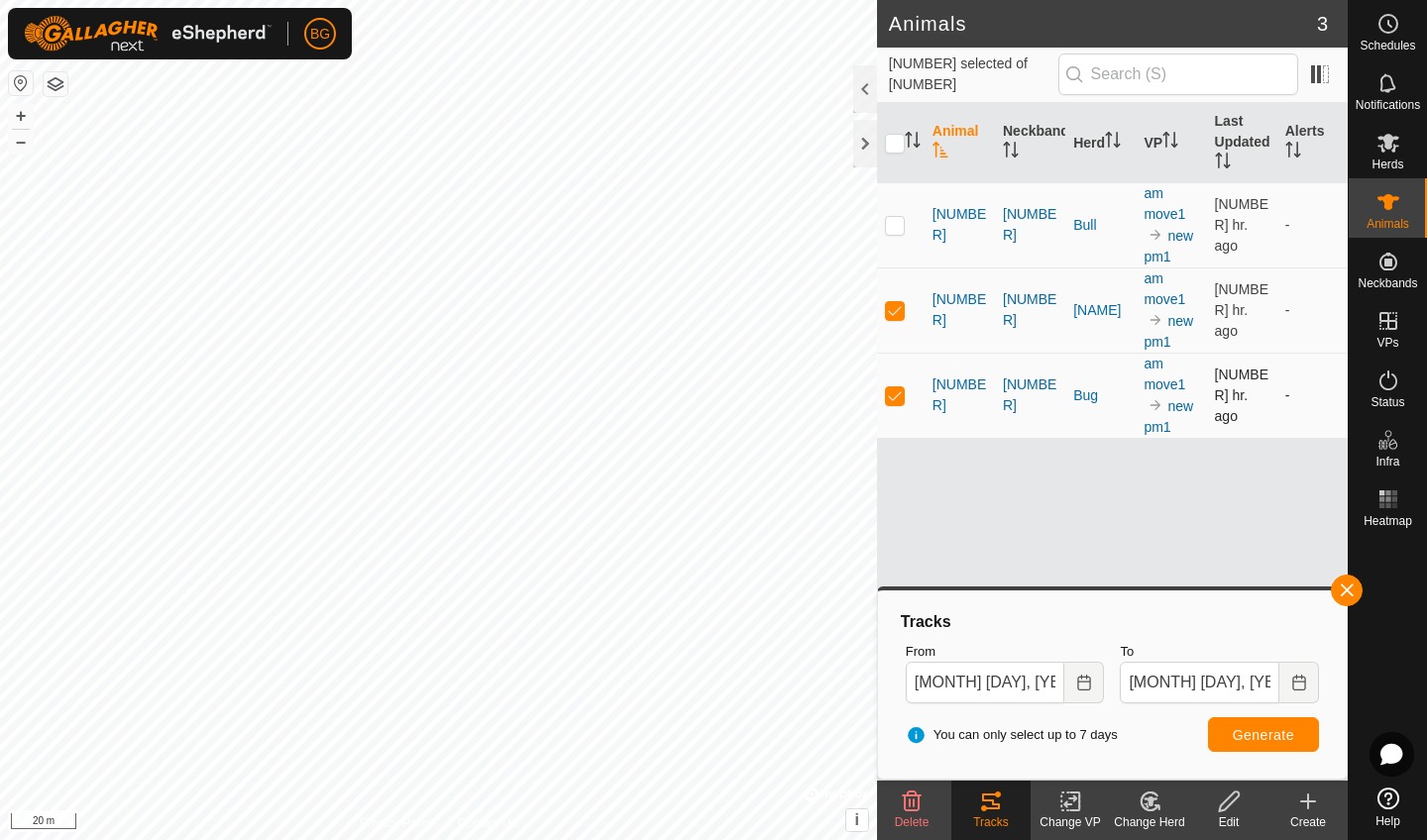 click at bounding box center (895, 395) 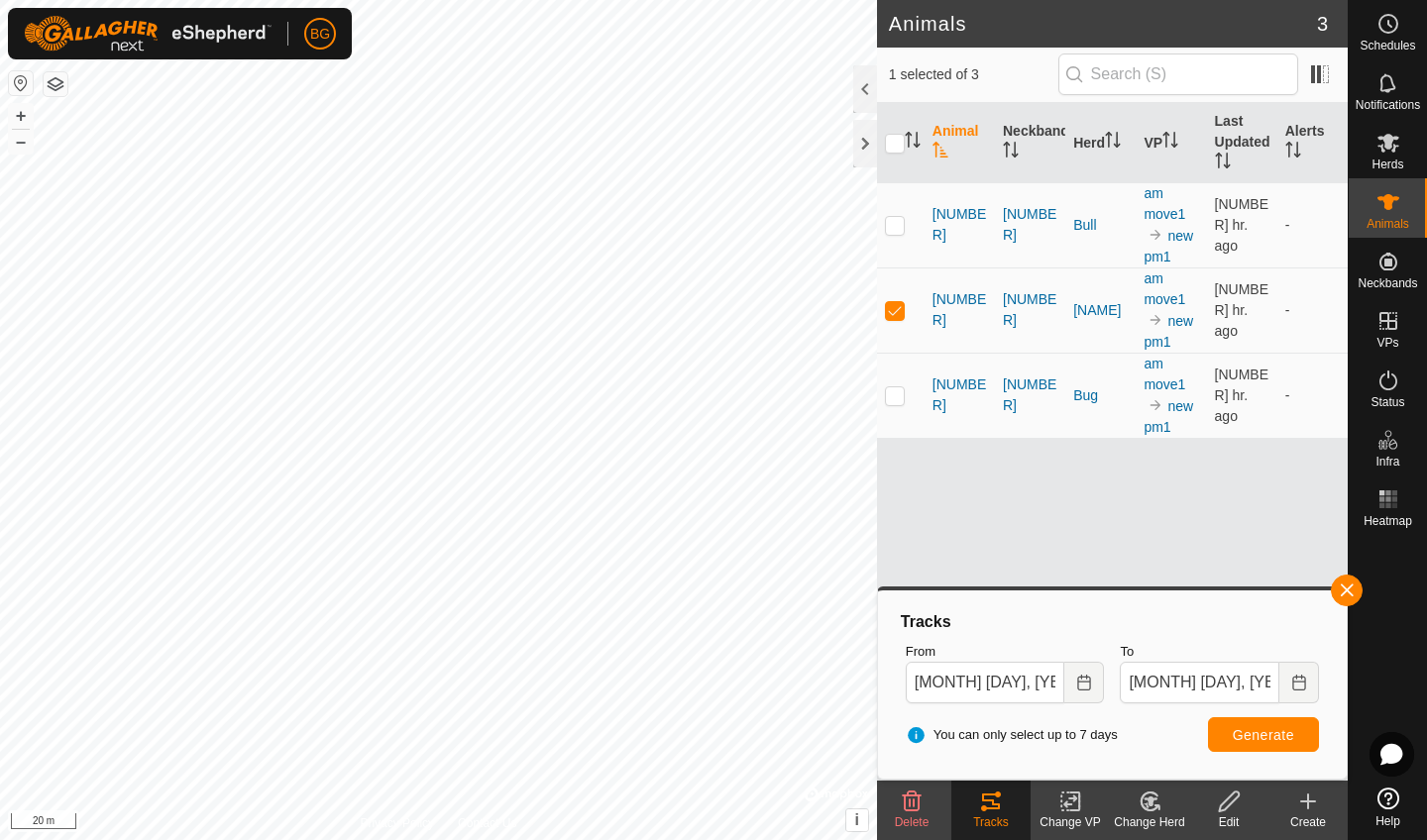 click on "Generate" at bounding box center [1263, 735] 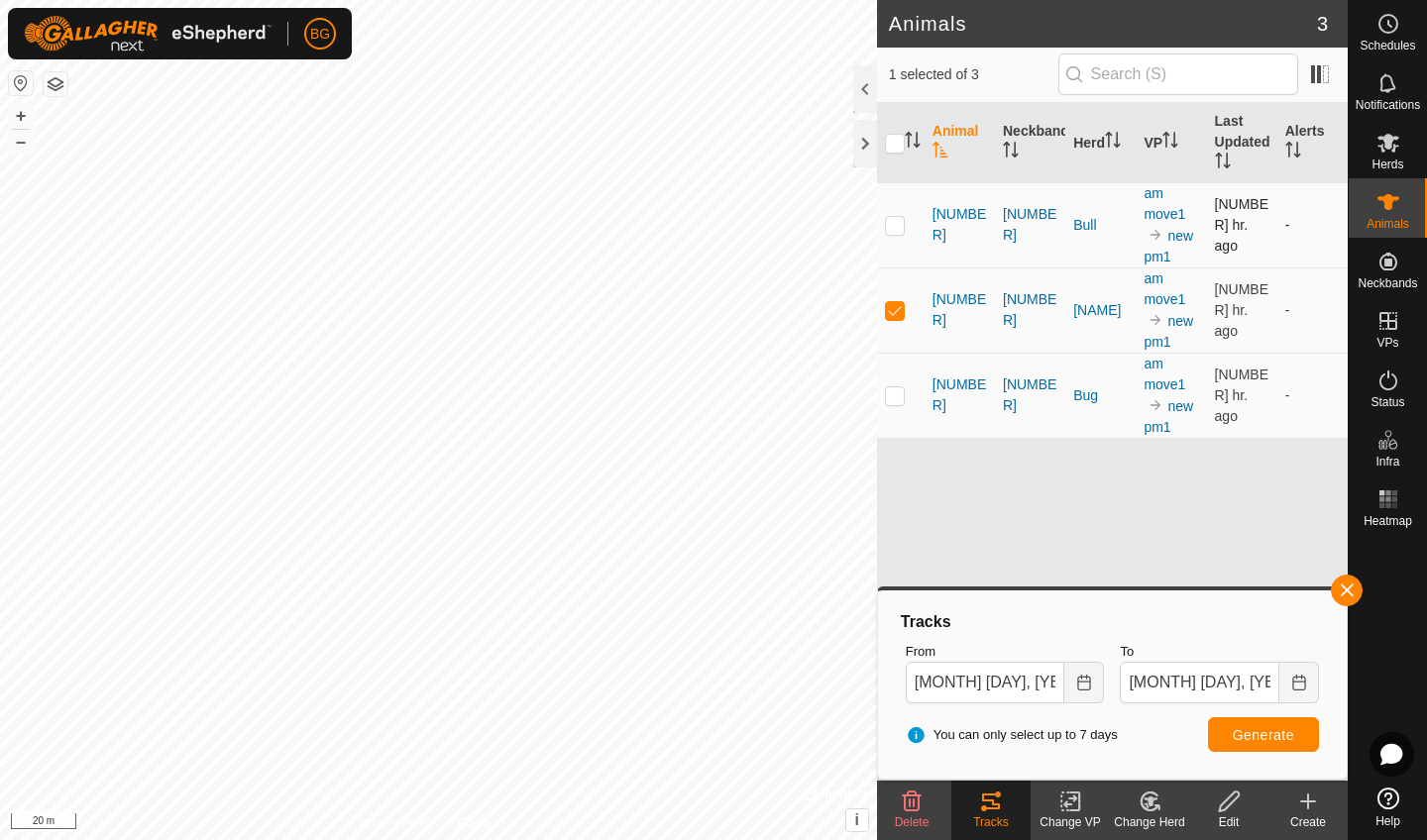 click at bounding box center (895, 225) 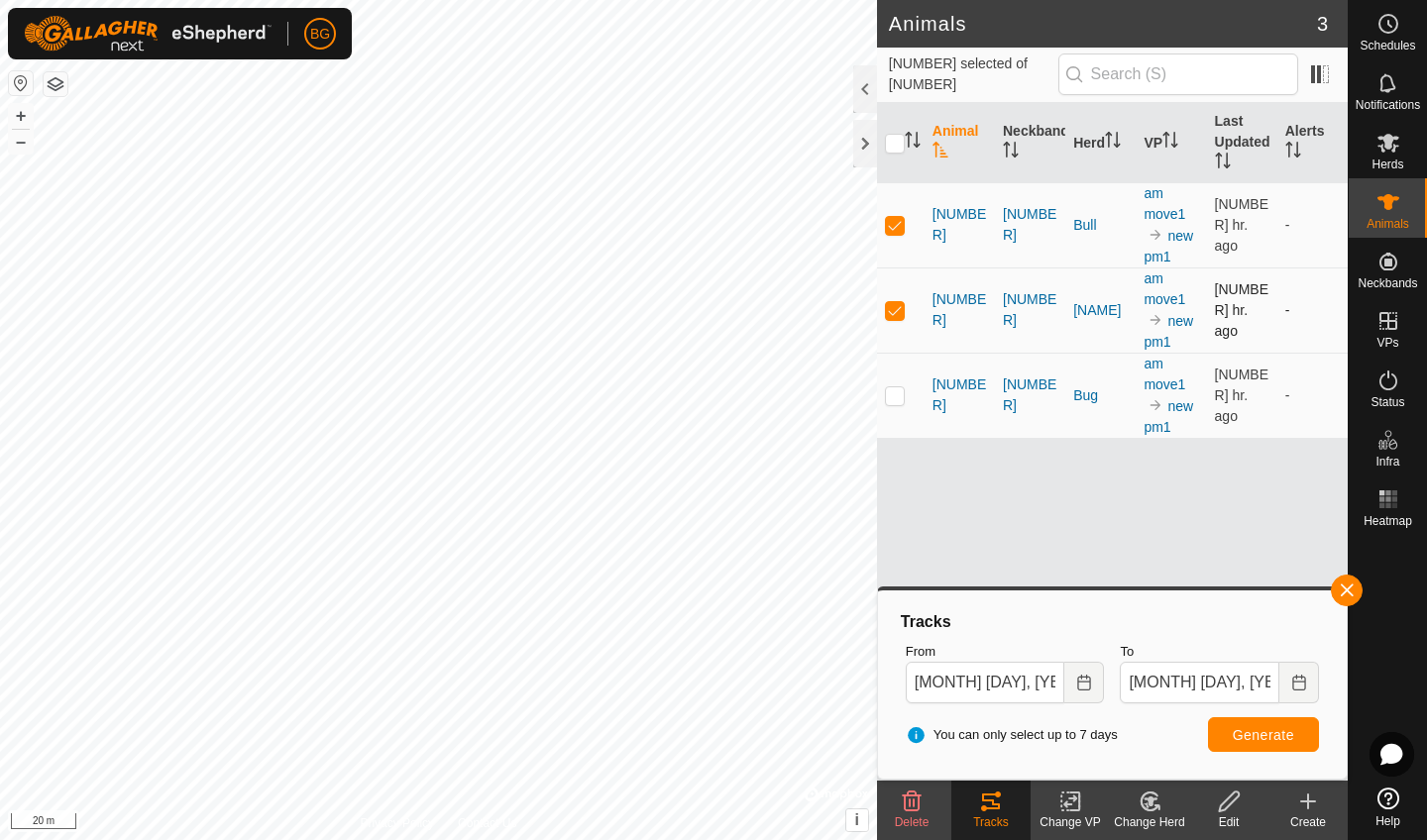 click at bounding box center (895, 310) 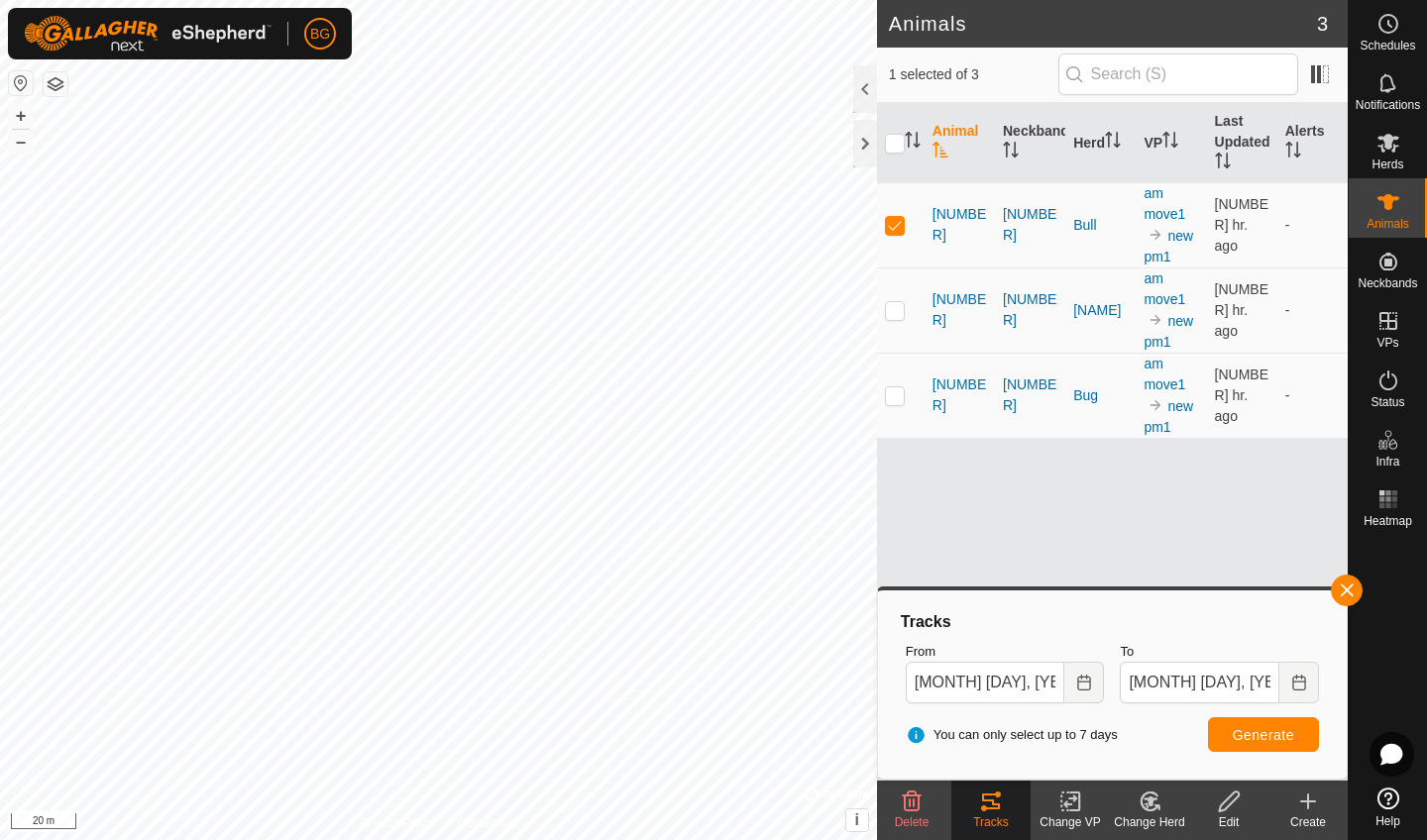 click on "Generate" at bounding box center [1263, 734] 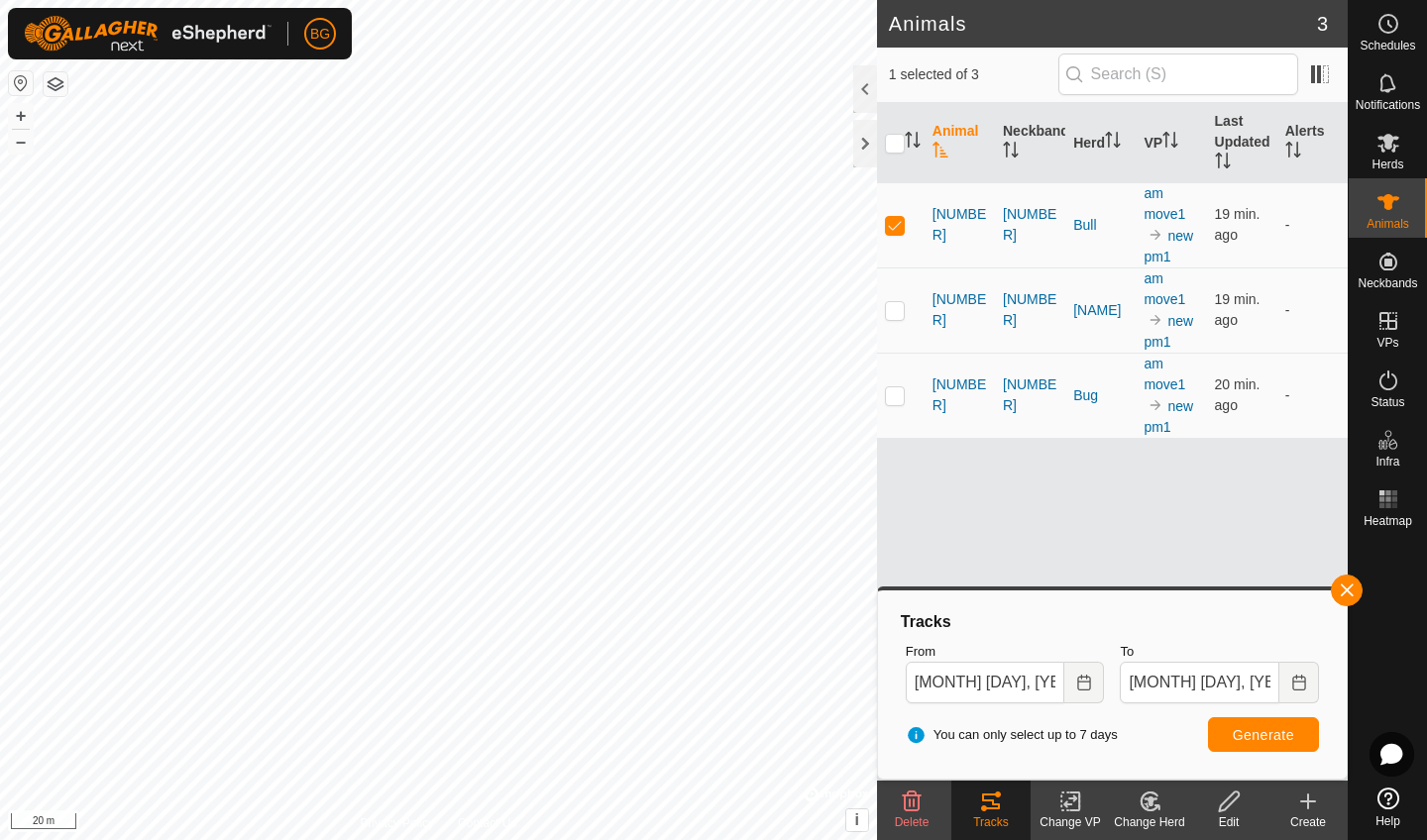 click 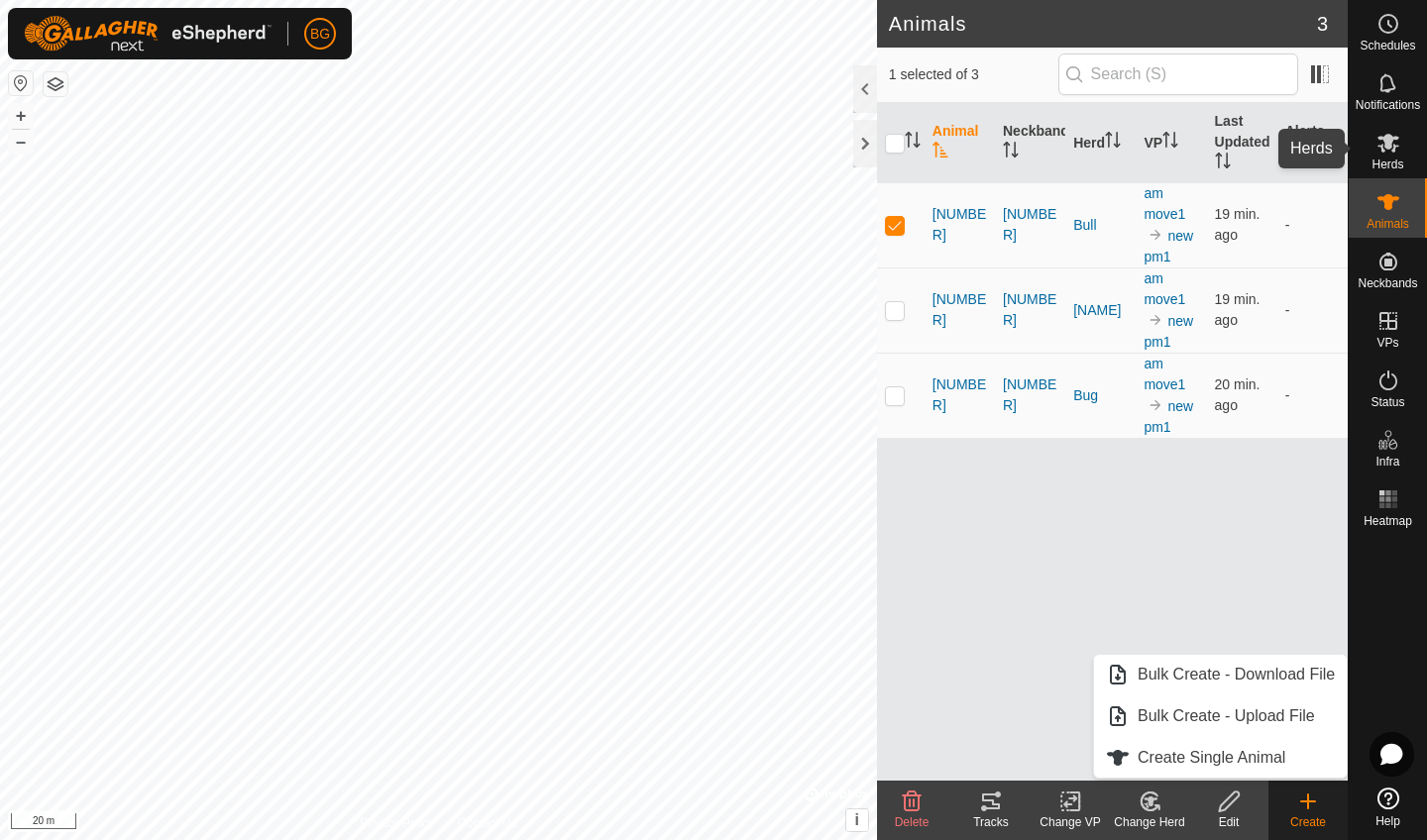 click 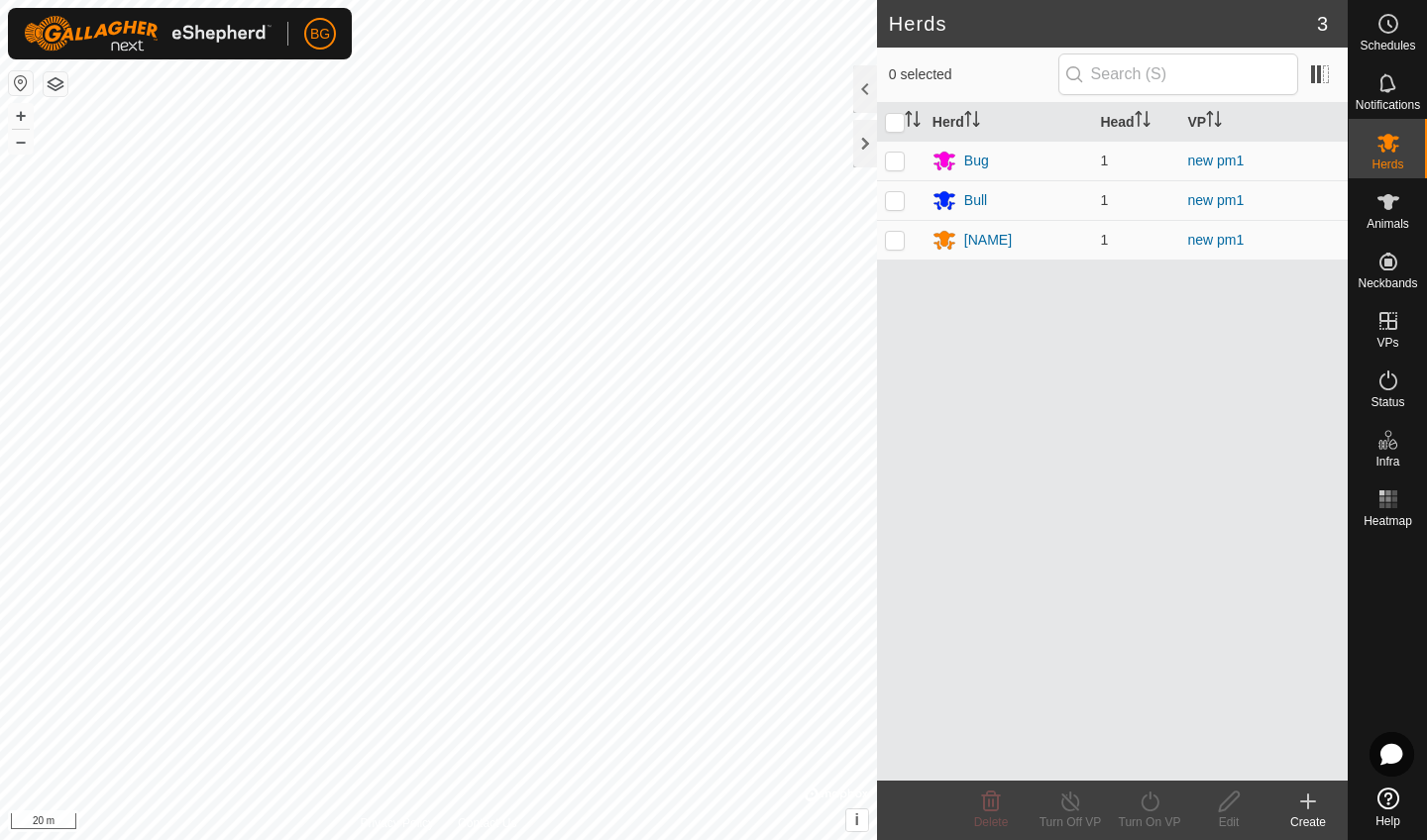 click 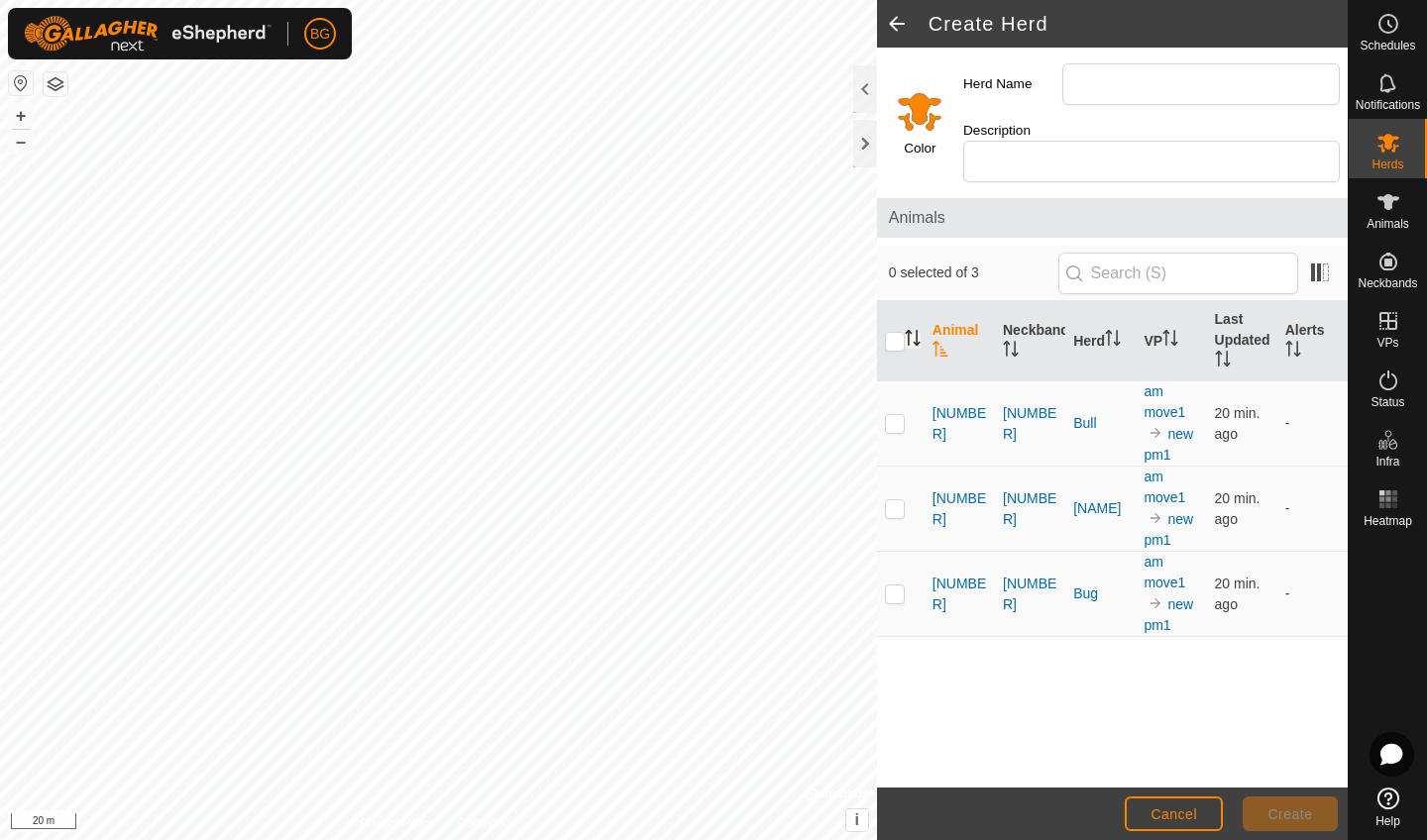 click 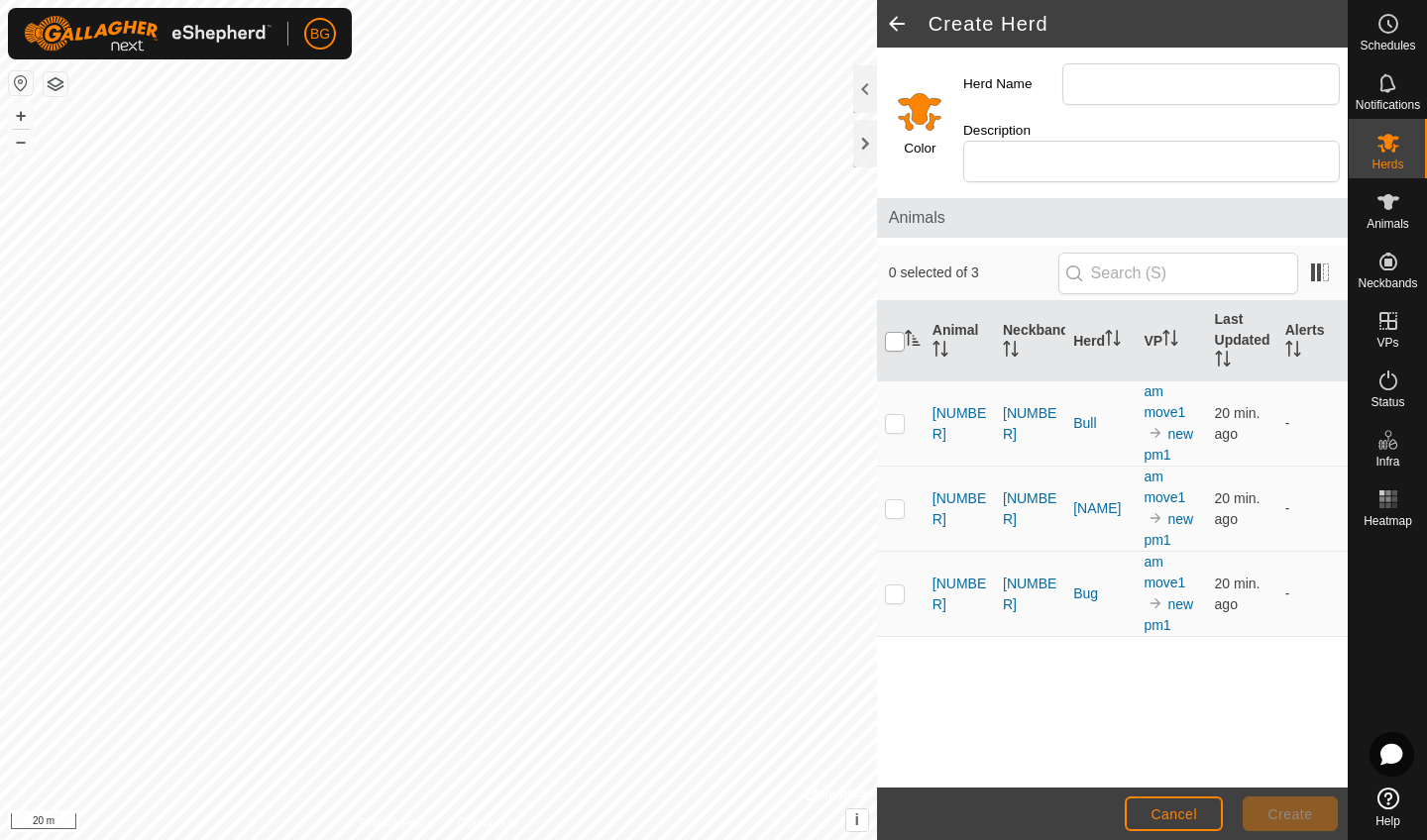 click at bounding box center [895, 342] 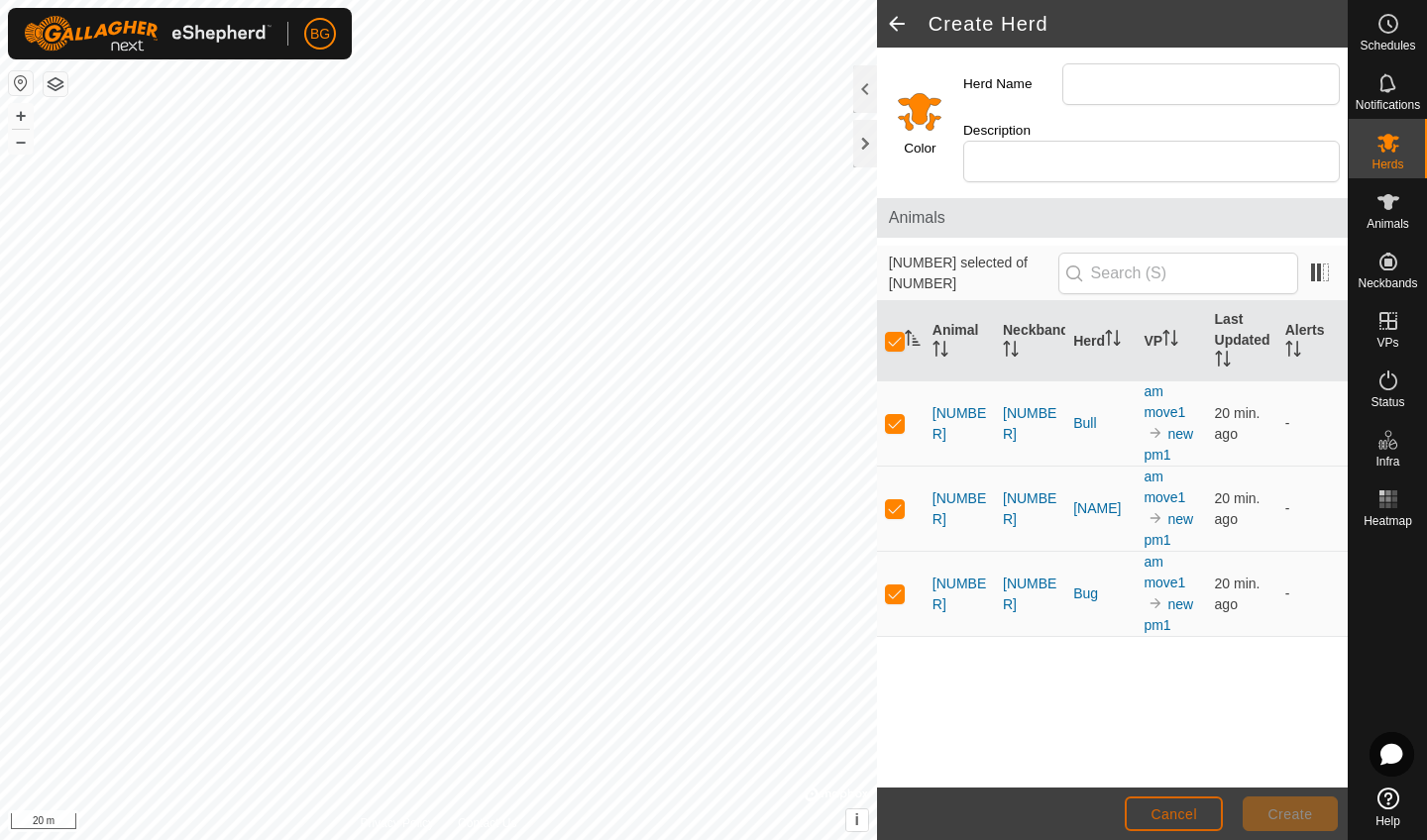 click on "Cancel" 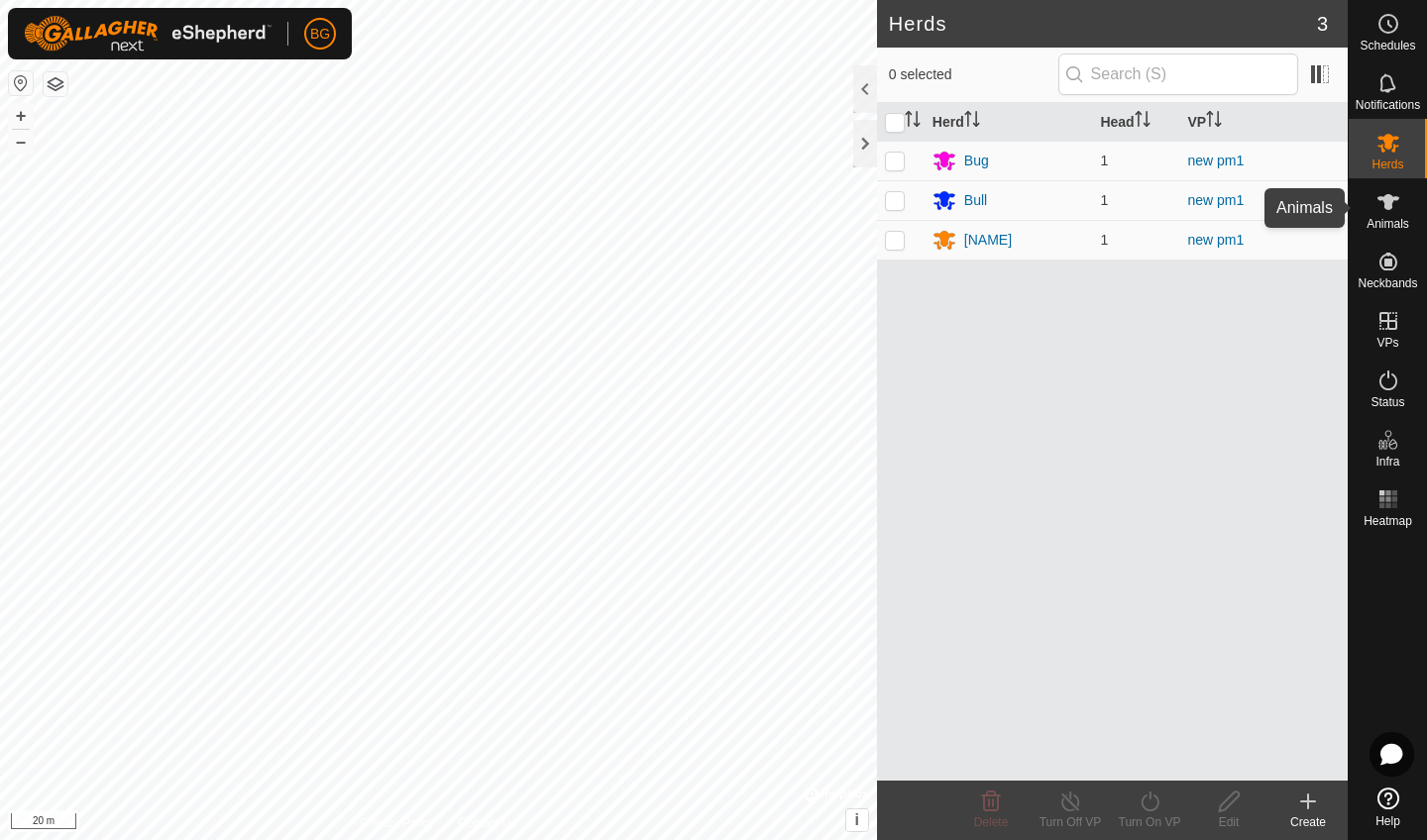 click 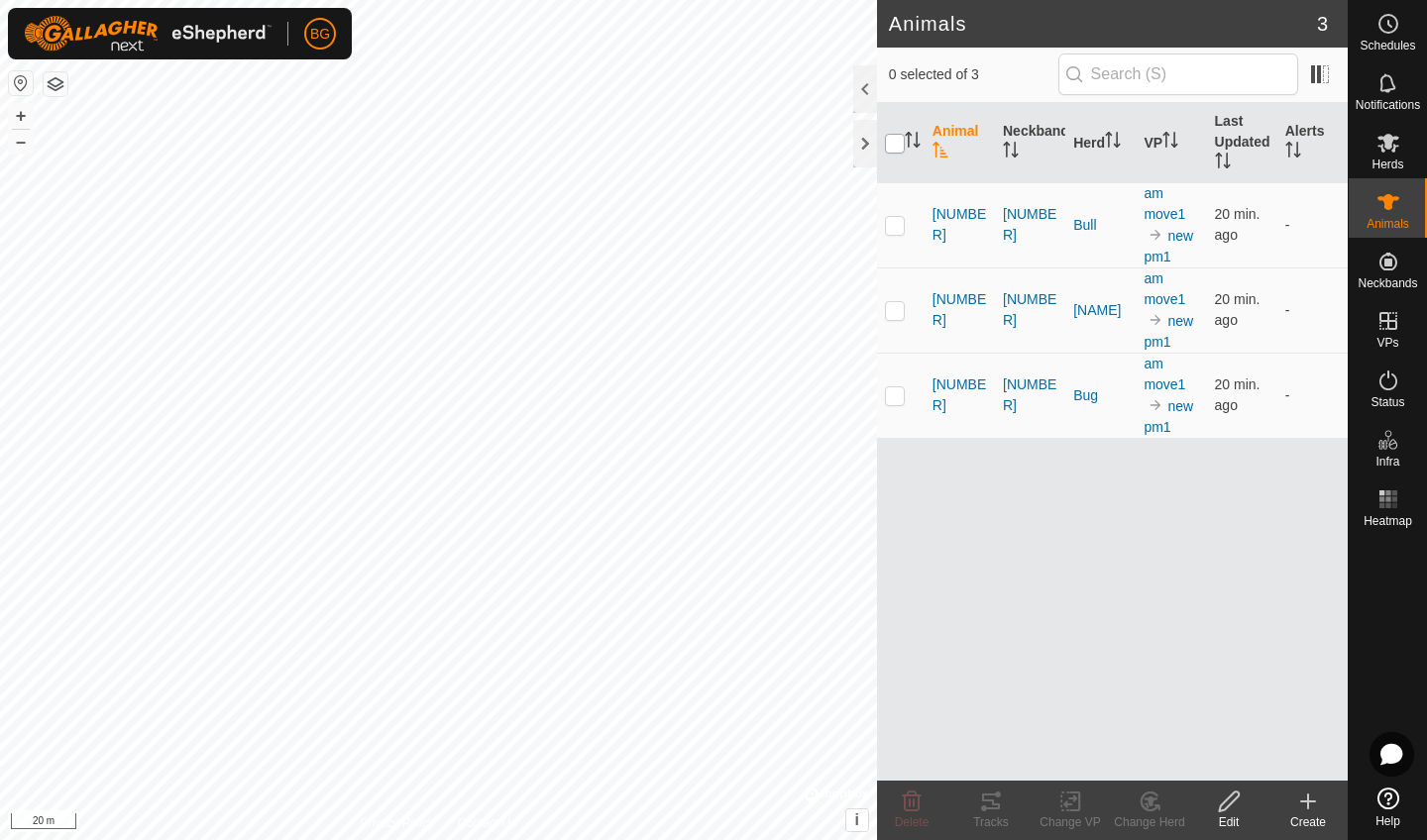 click at bounding box center [895, 144] 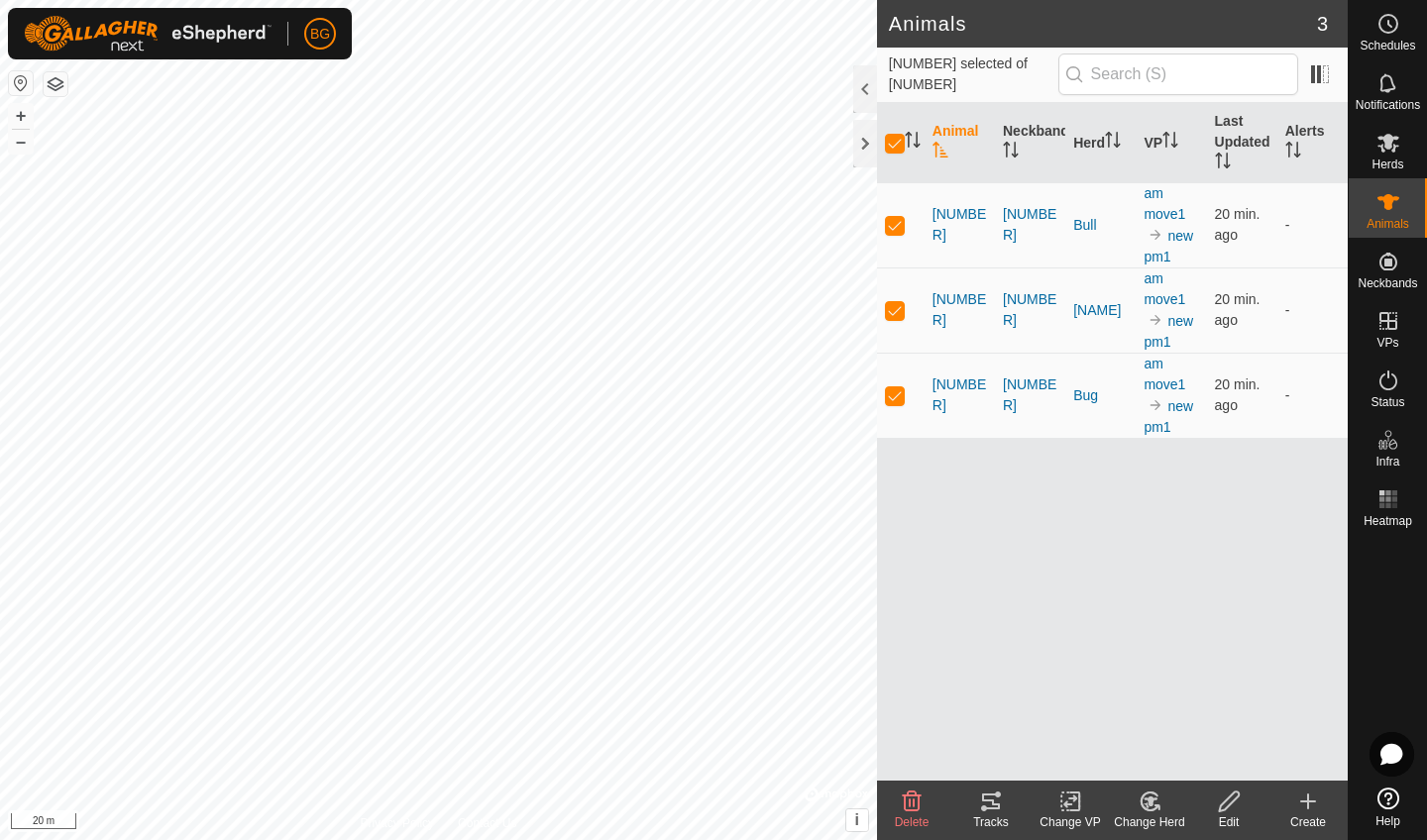 click on "Create" 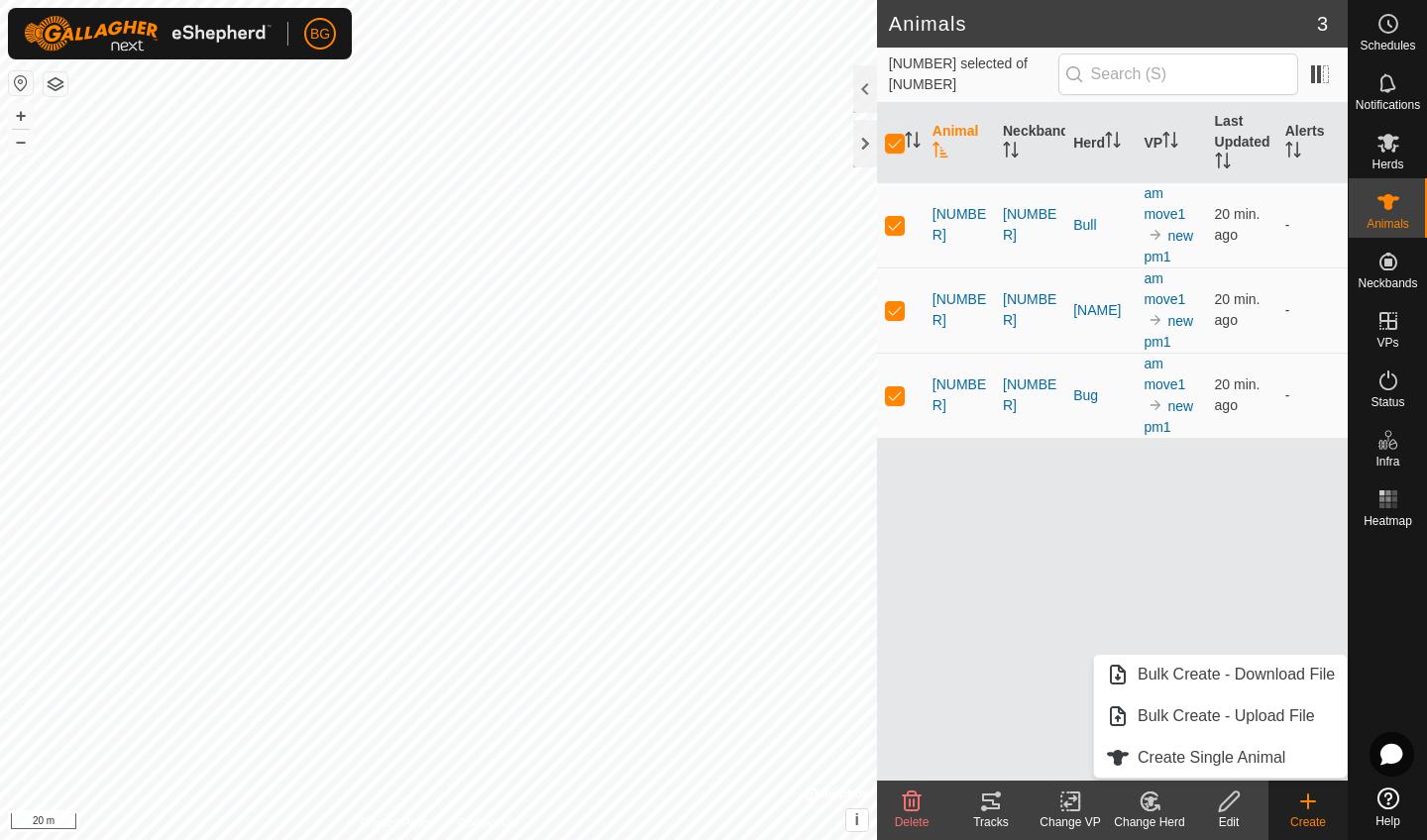click on "Animal   Neckband   Herd   VP   Last Updated   Alerts   [NUMBER]   [NUMBER]   Bull  am move1 new pm1  [NUMBER] min. ago  -   [NUMBER]   [NUMBER]   Molly  am move1 new pm1  [NUMBER] min. ago  -   [NUMBER]   [NUMBER]   Bug  am move1 new pm1  [NUMBER] min. ago  -" at bounding box center [1112, 442] 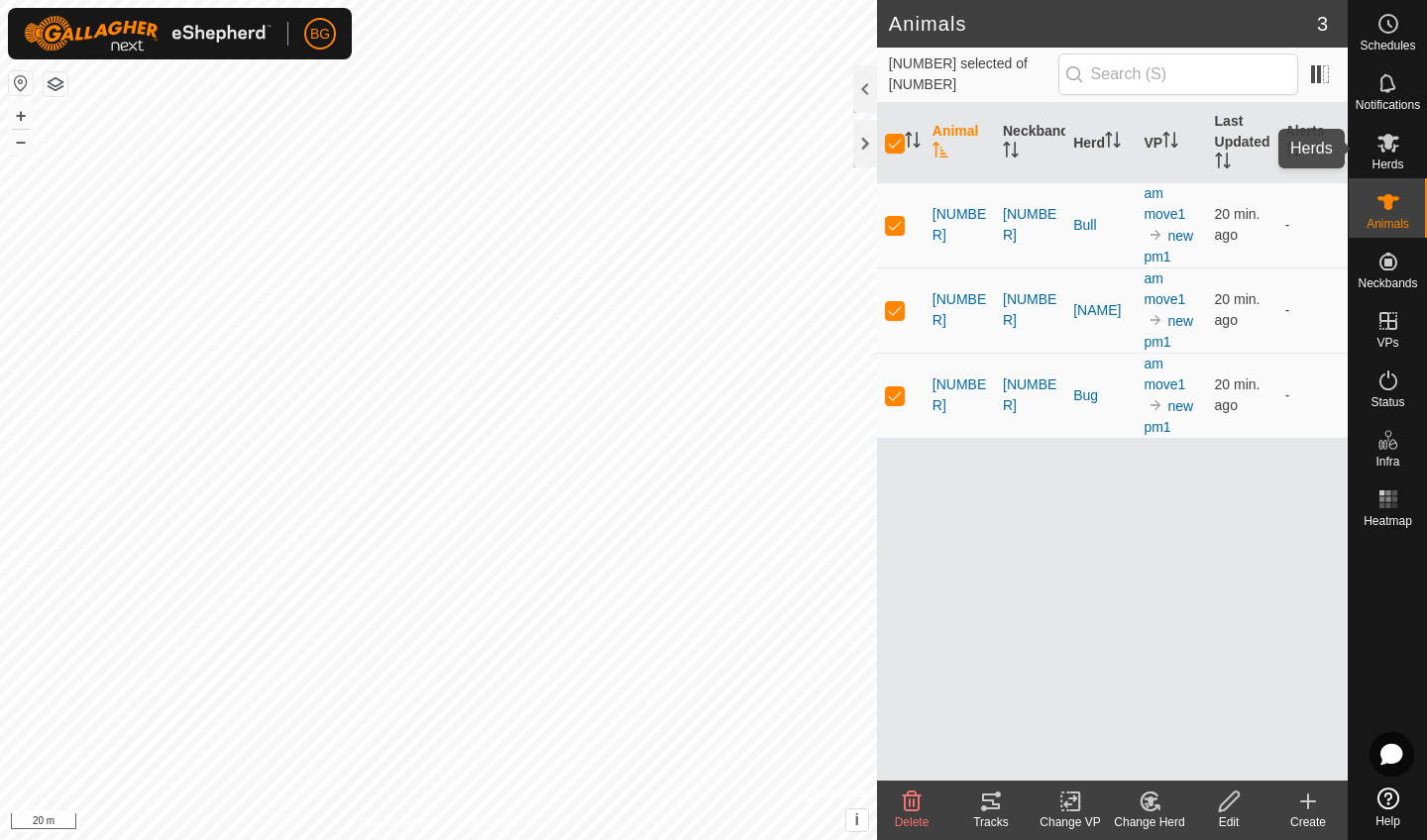 click 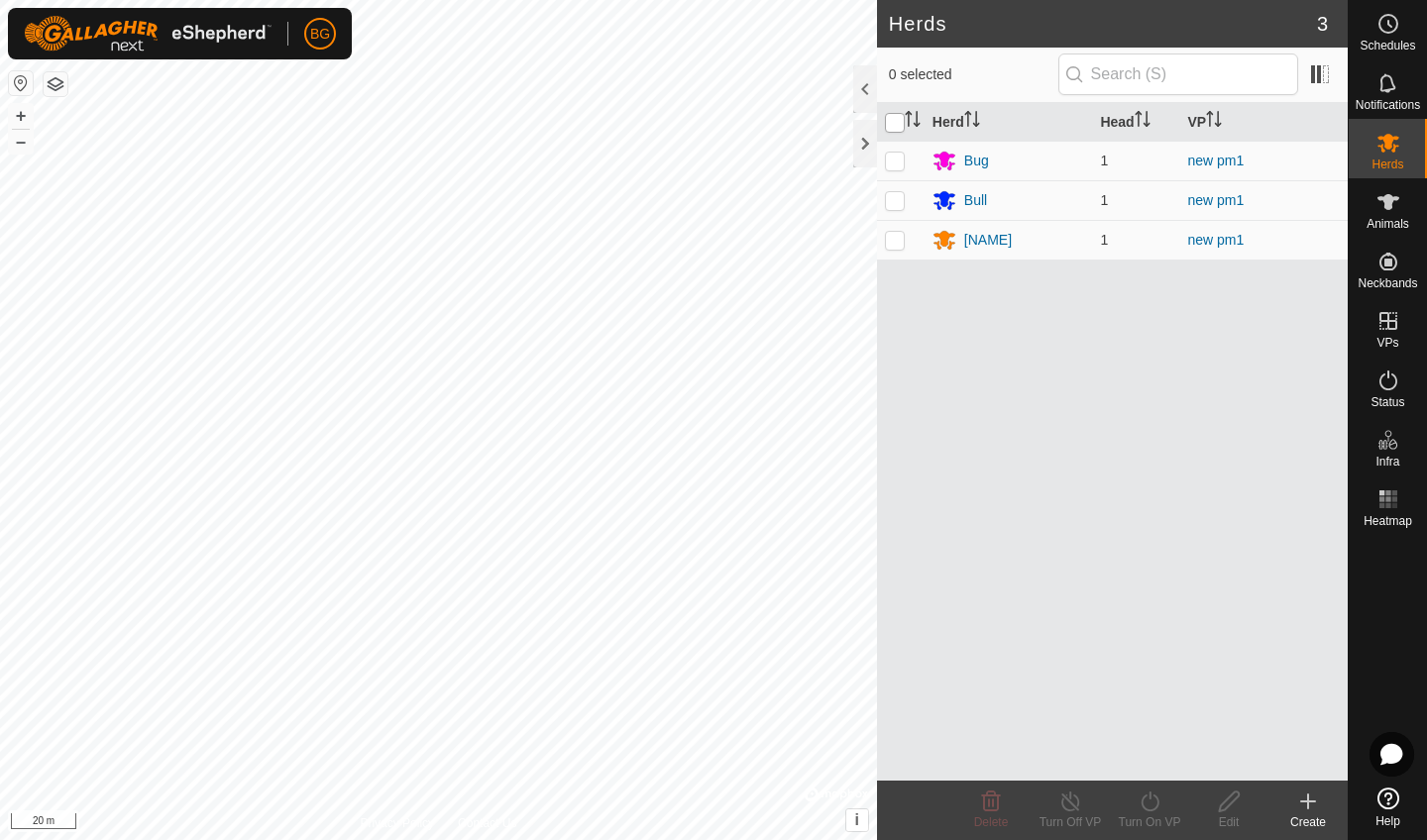 click at bounding box center [895, 123] 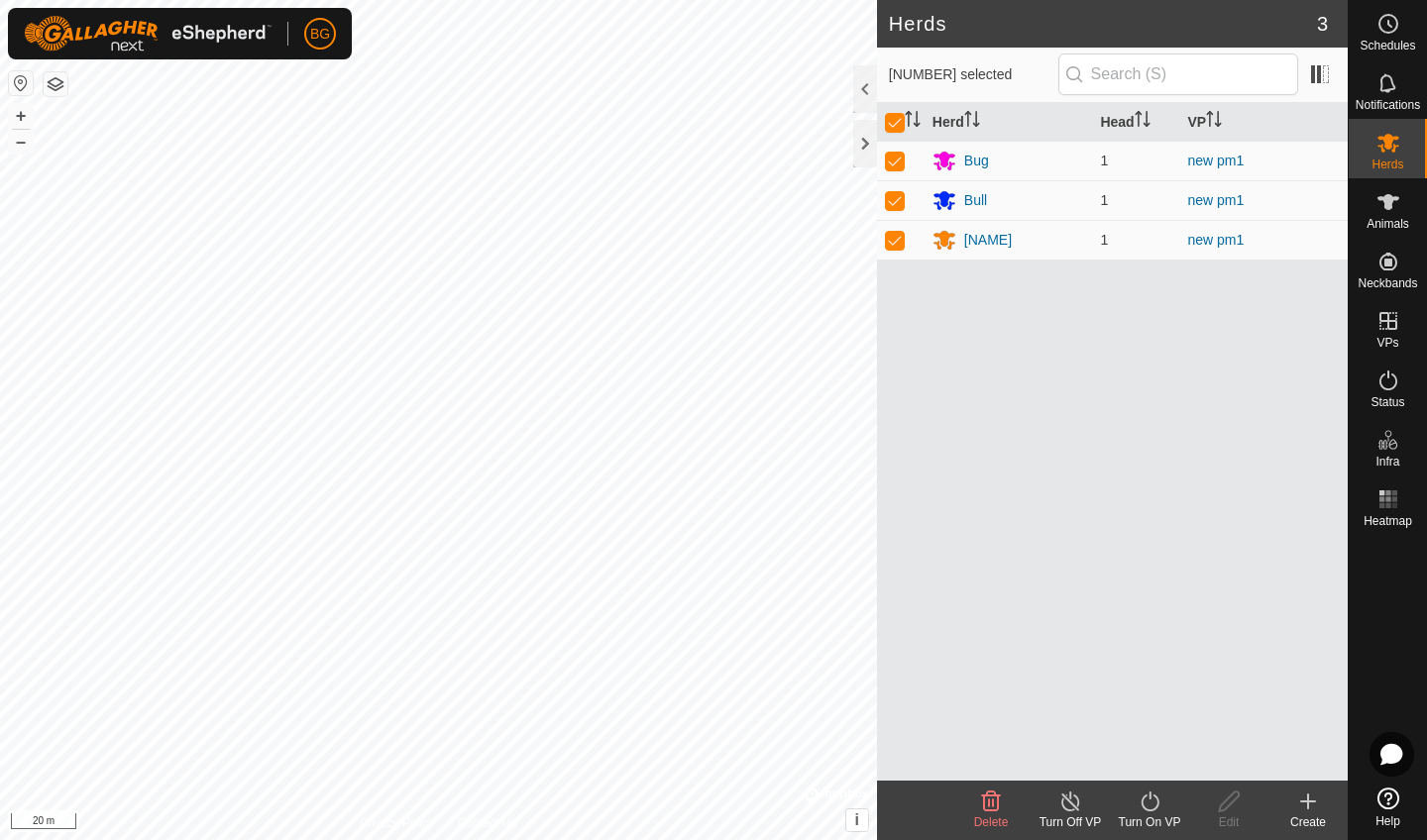 click on "Create" 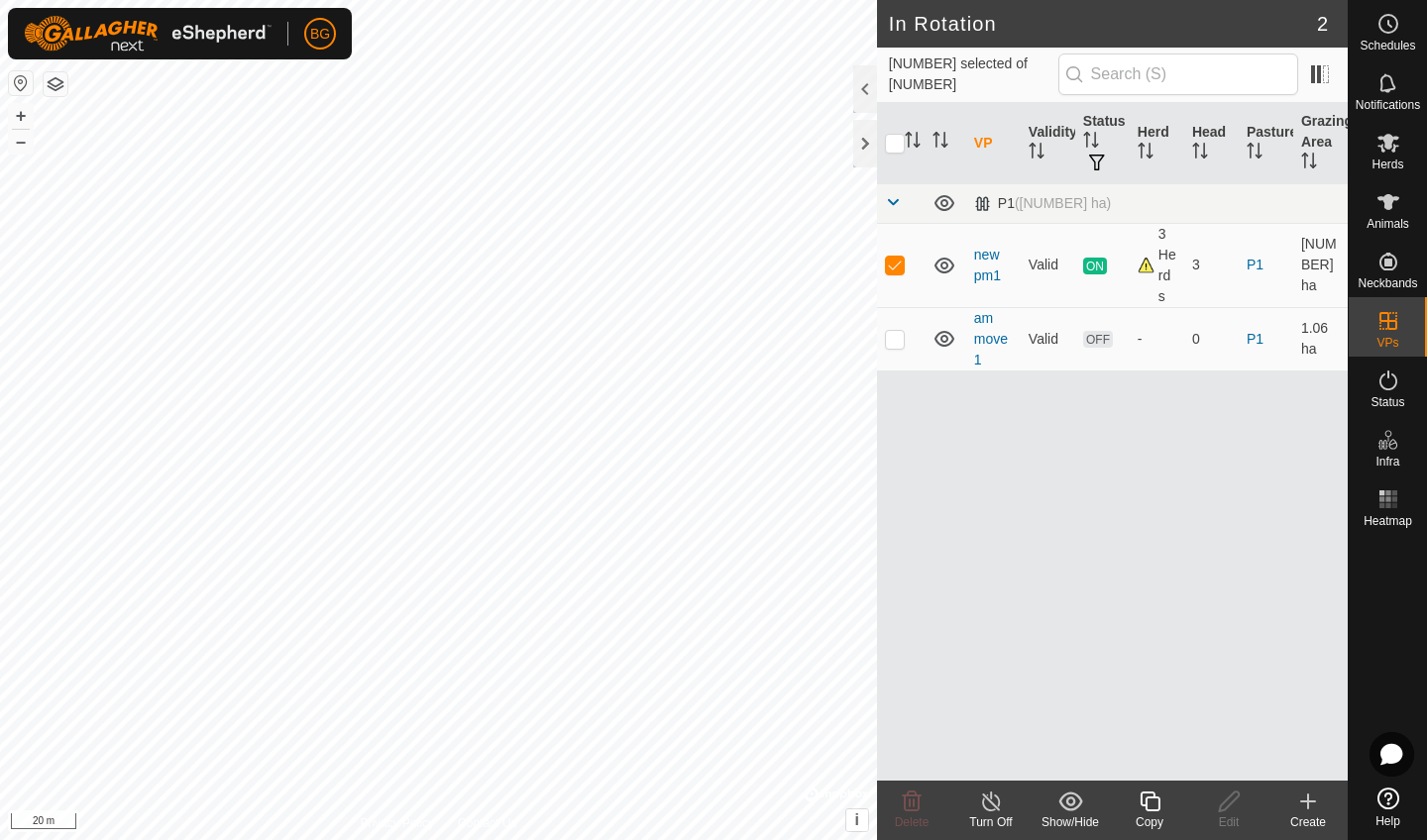 checkbox on "false" 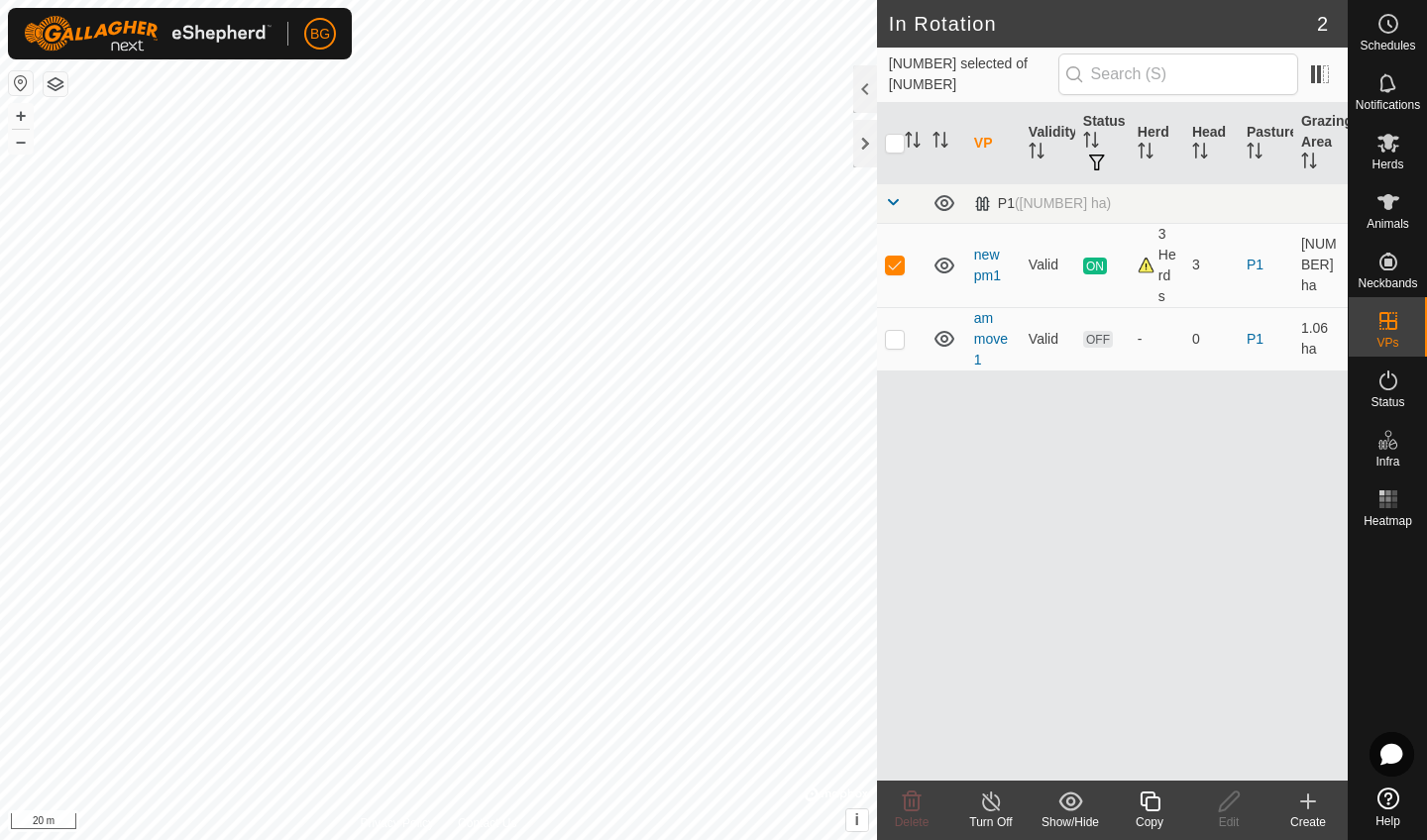 checkbox on "true" 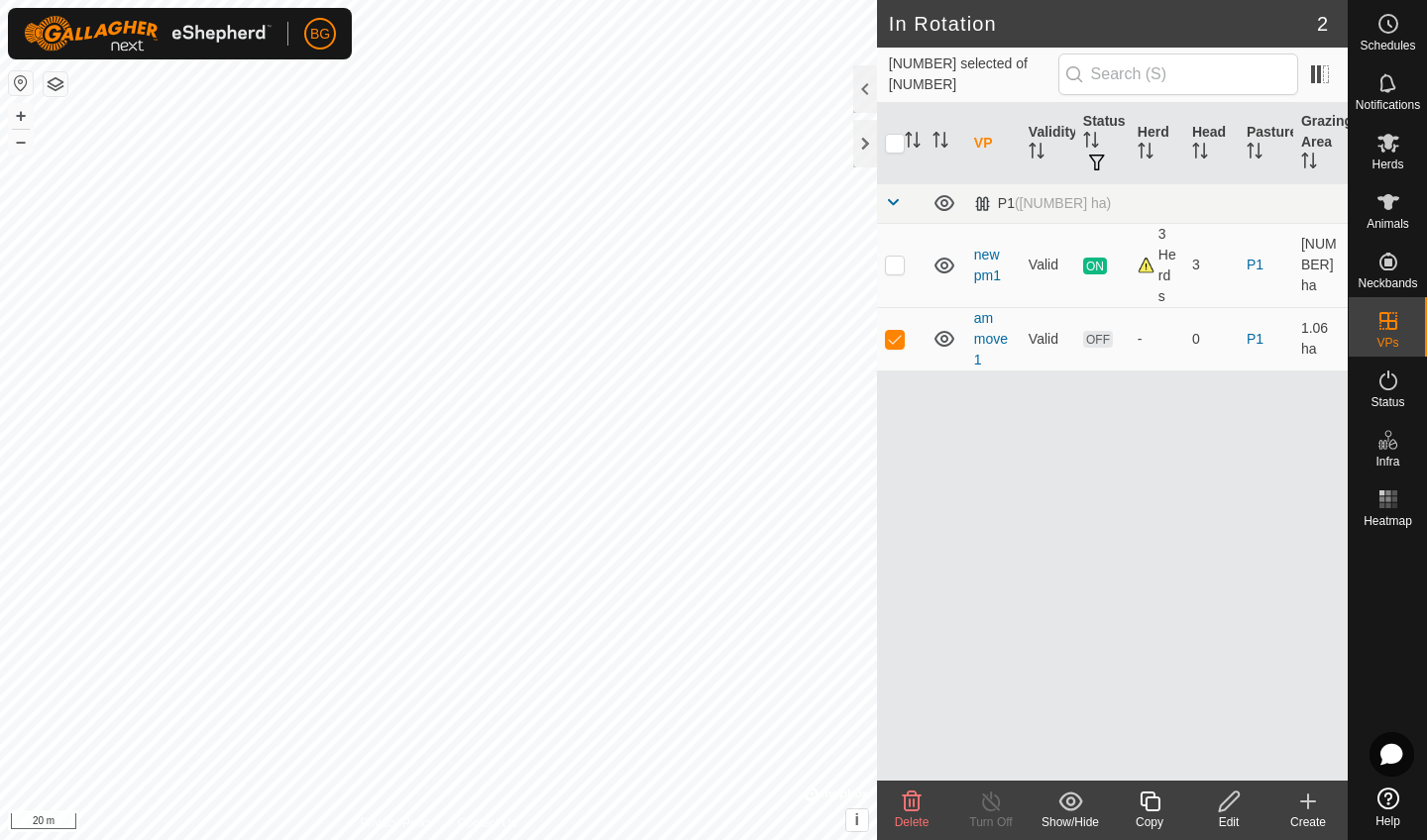 checkbox on "true" 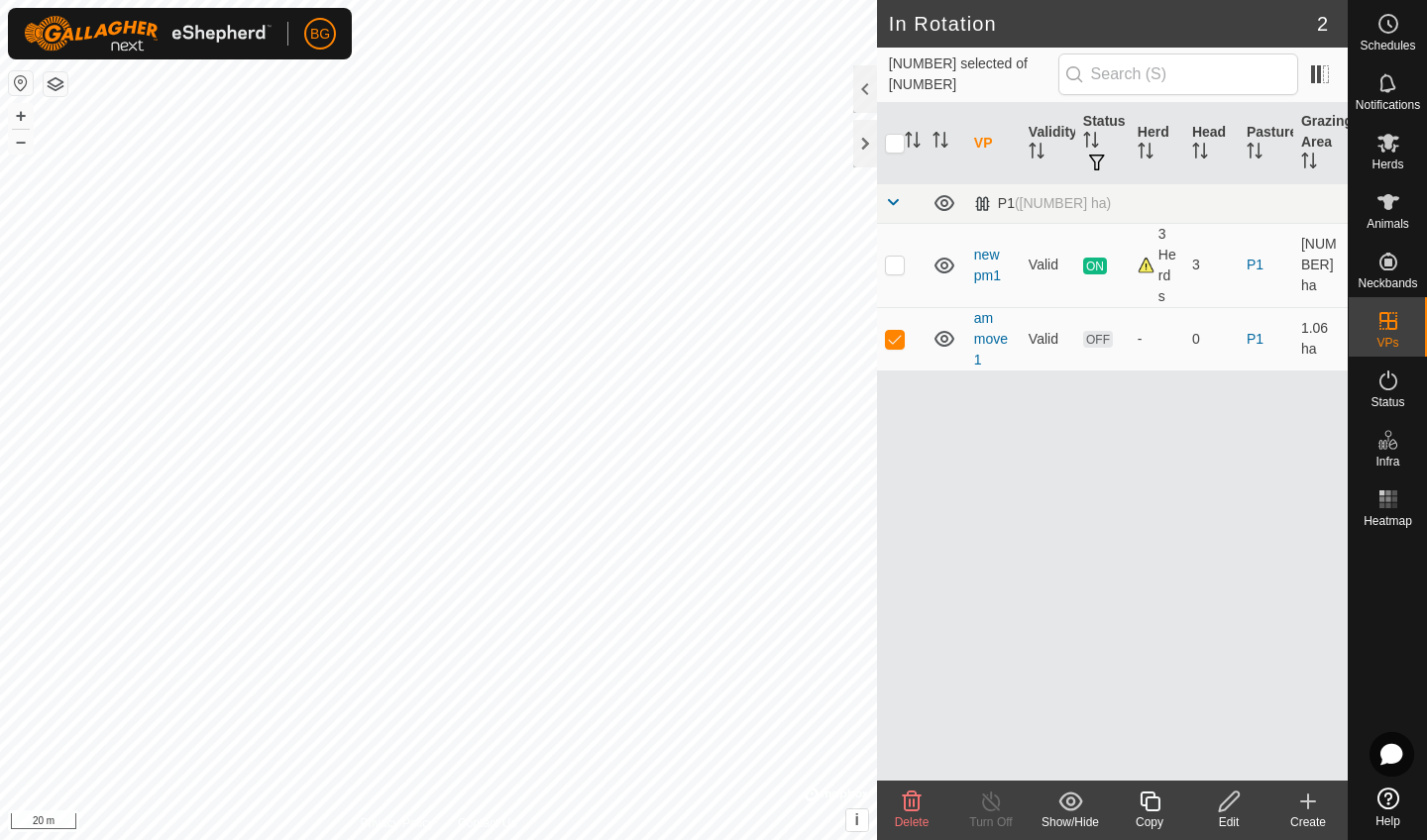 checkbox on "false" 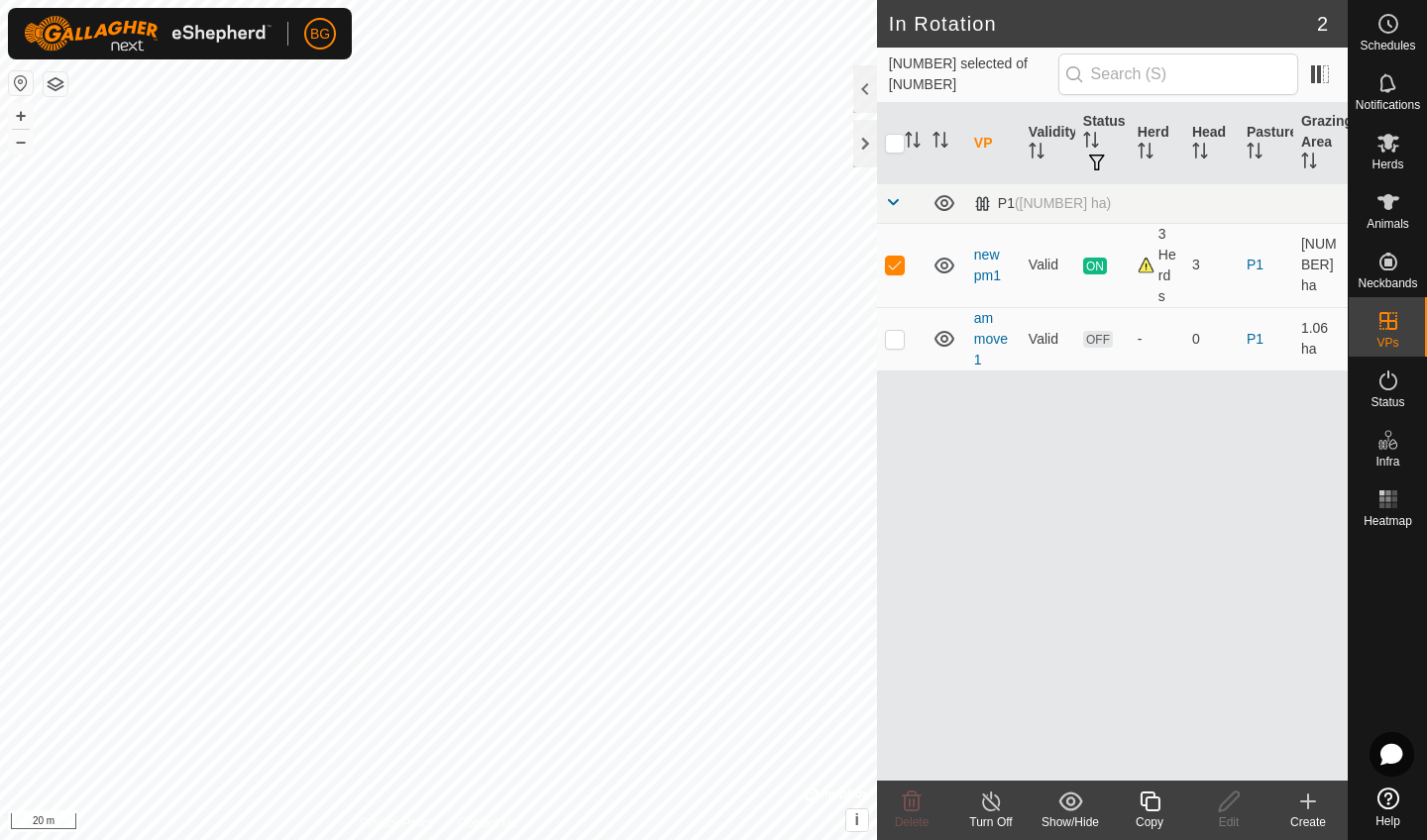 click 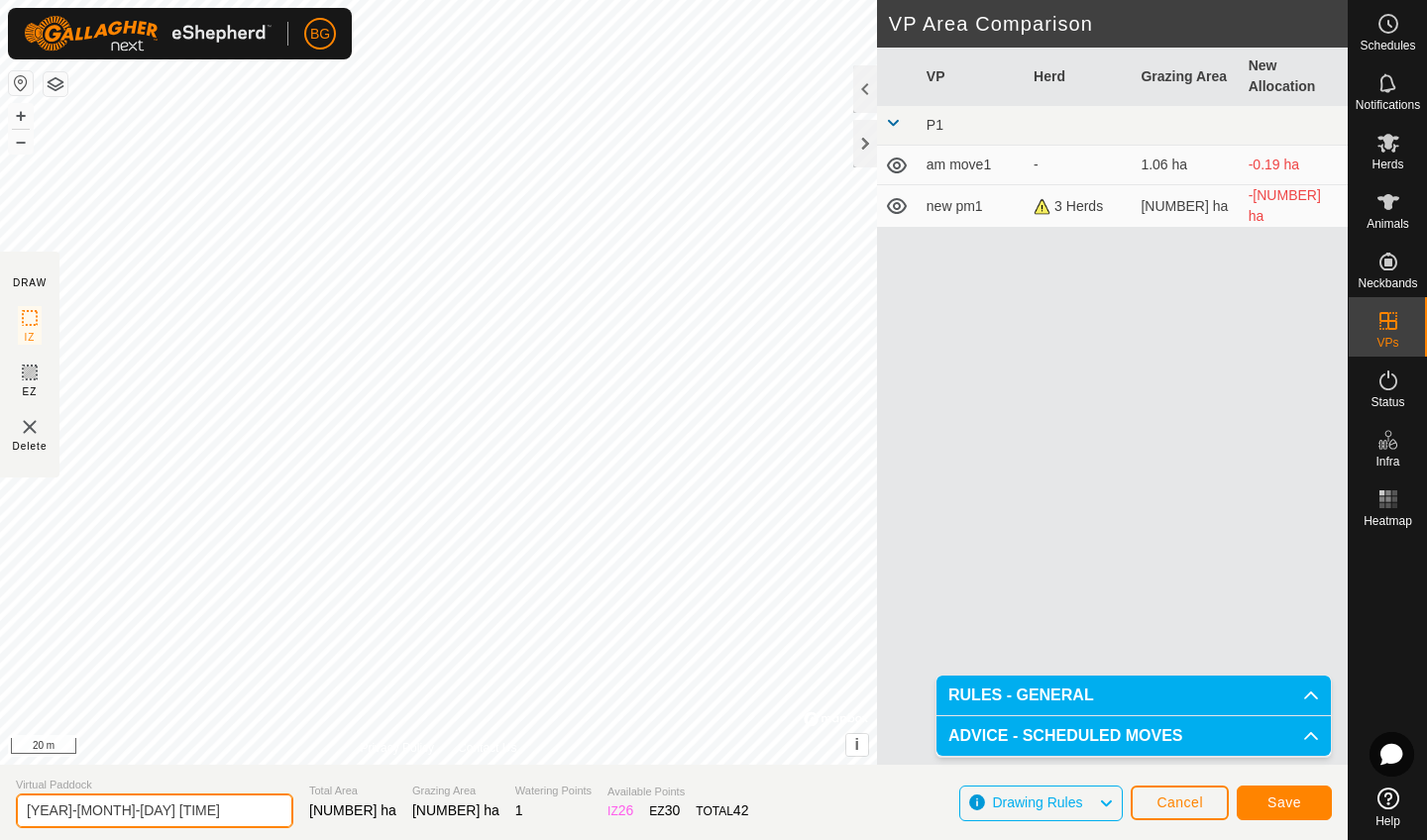 click on "[YEAR]-[MONTH]-[DAY] [TIME]" 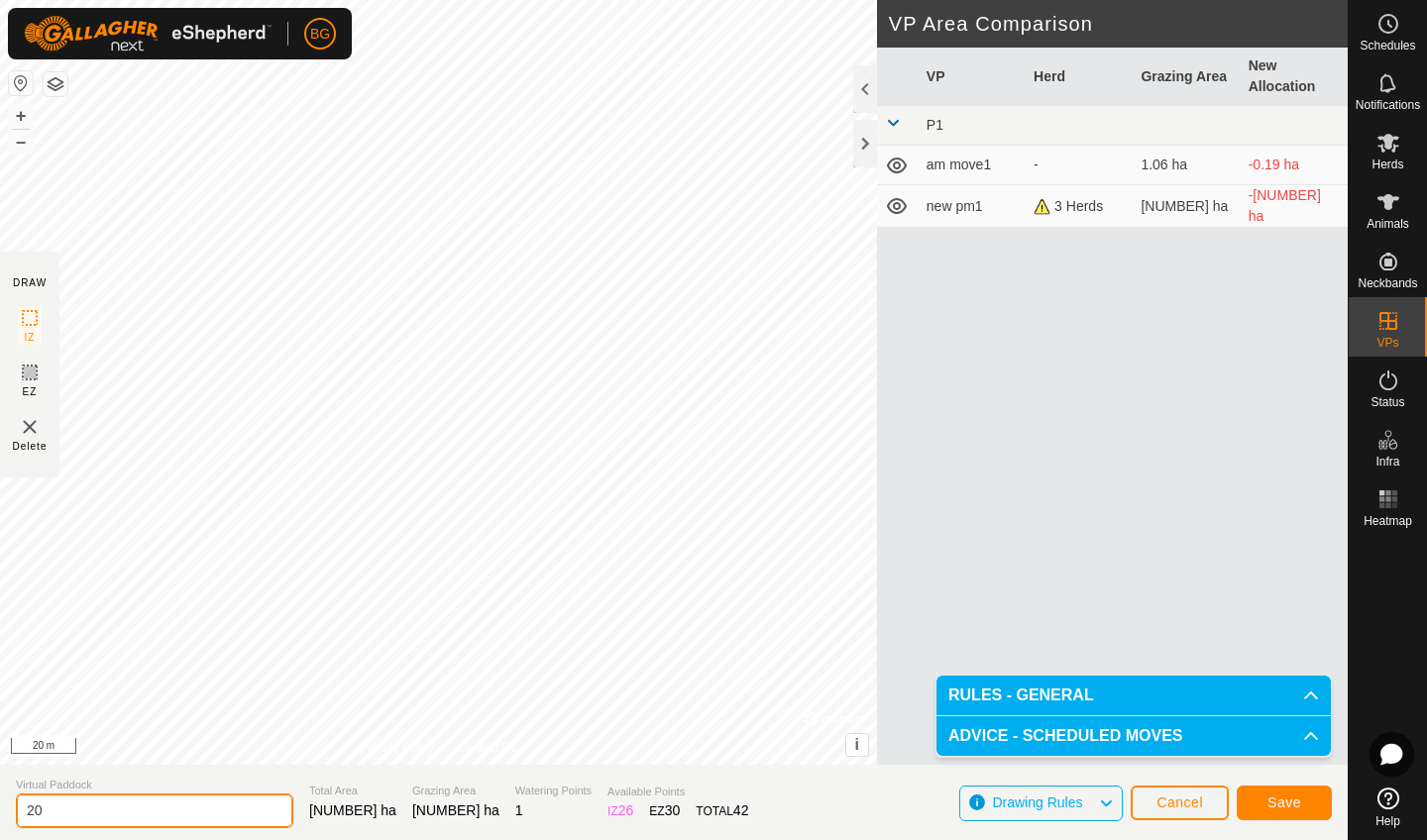 type on "2" 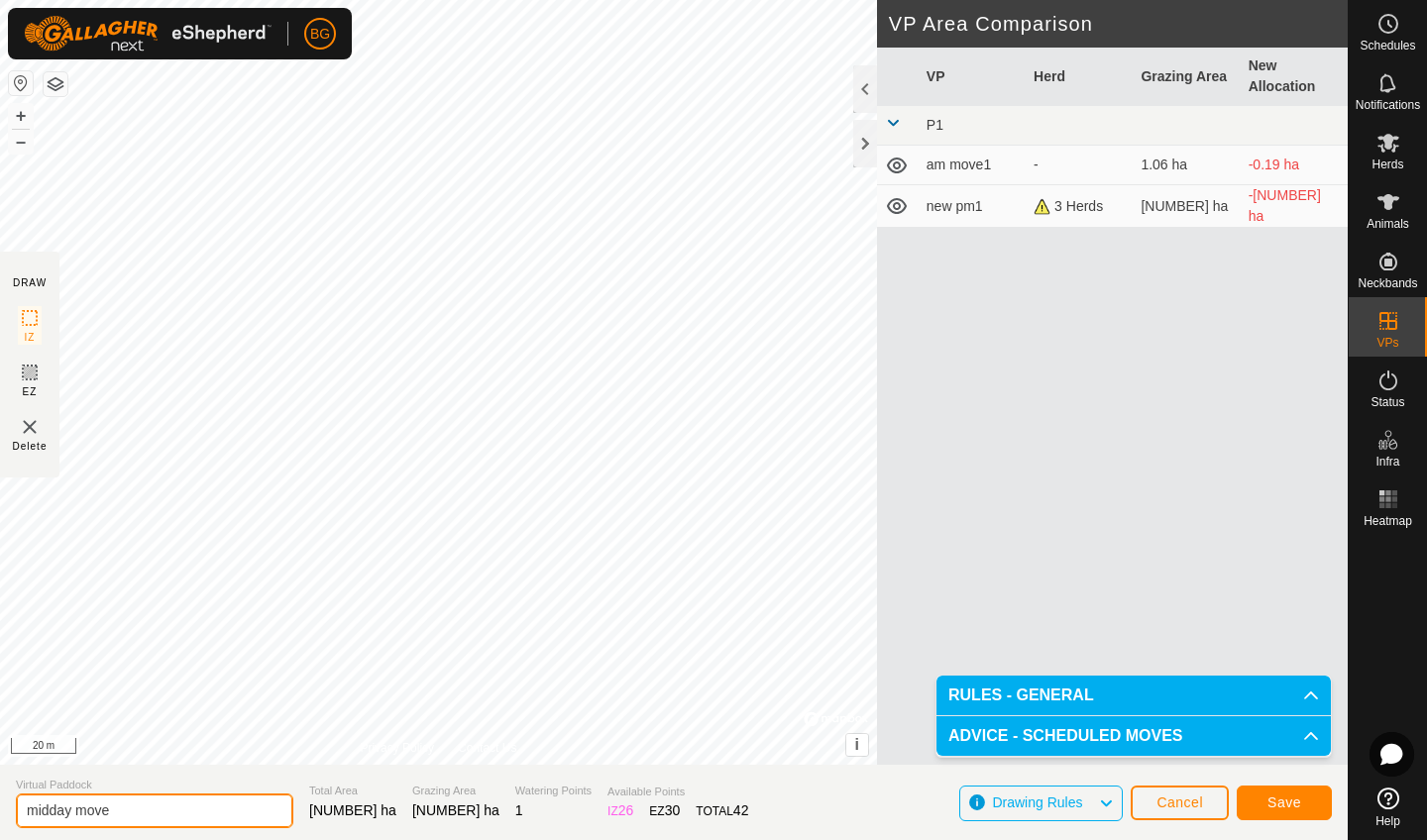 type on "midday move" 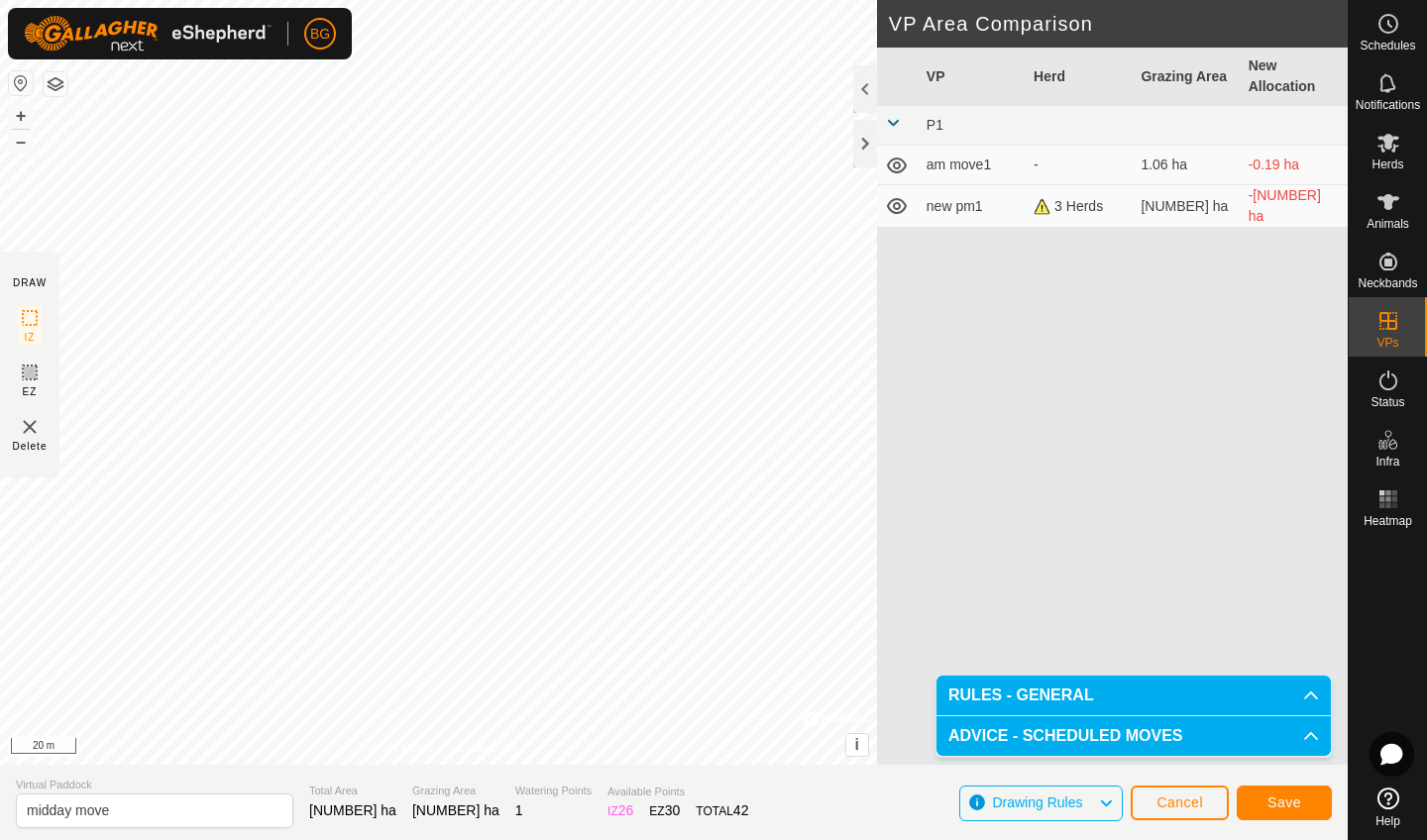 click on "Save" 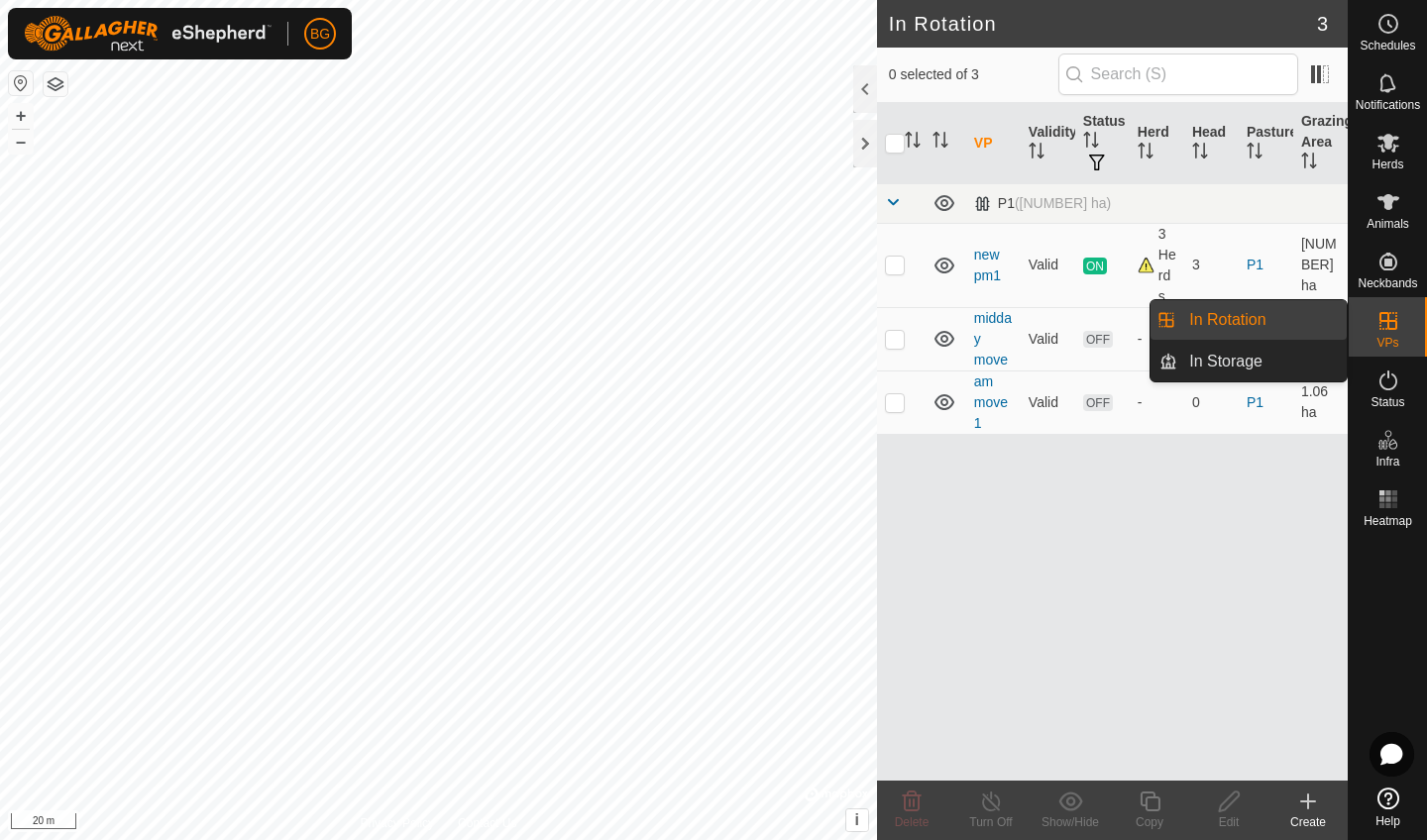click on "In Rotation" at bounding box center (1262, 320) 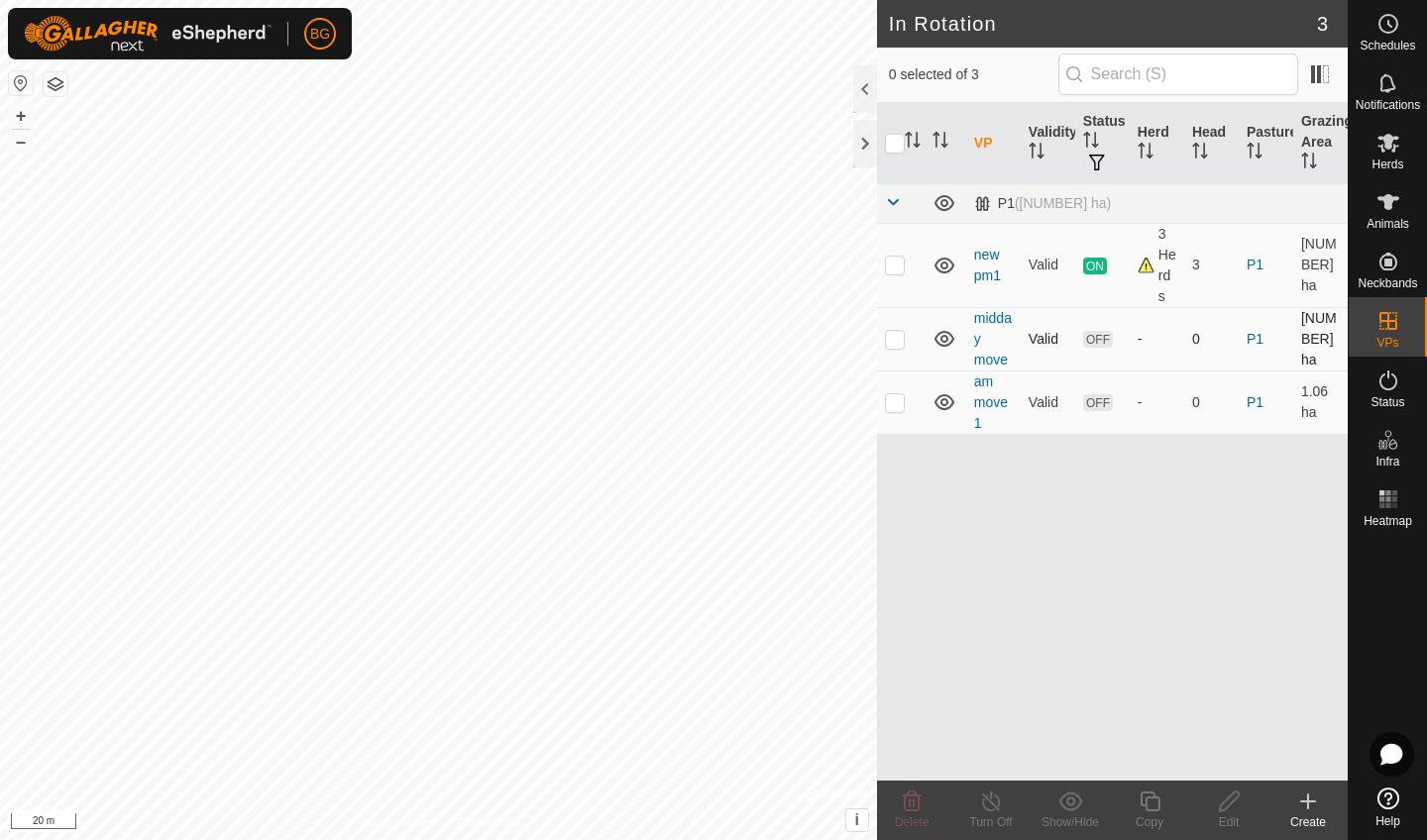 click at bounding box center [895, 339] 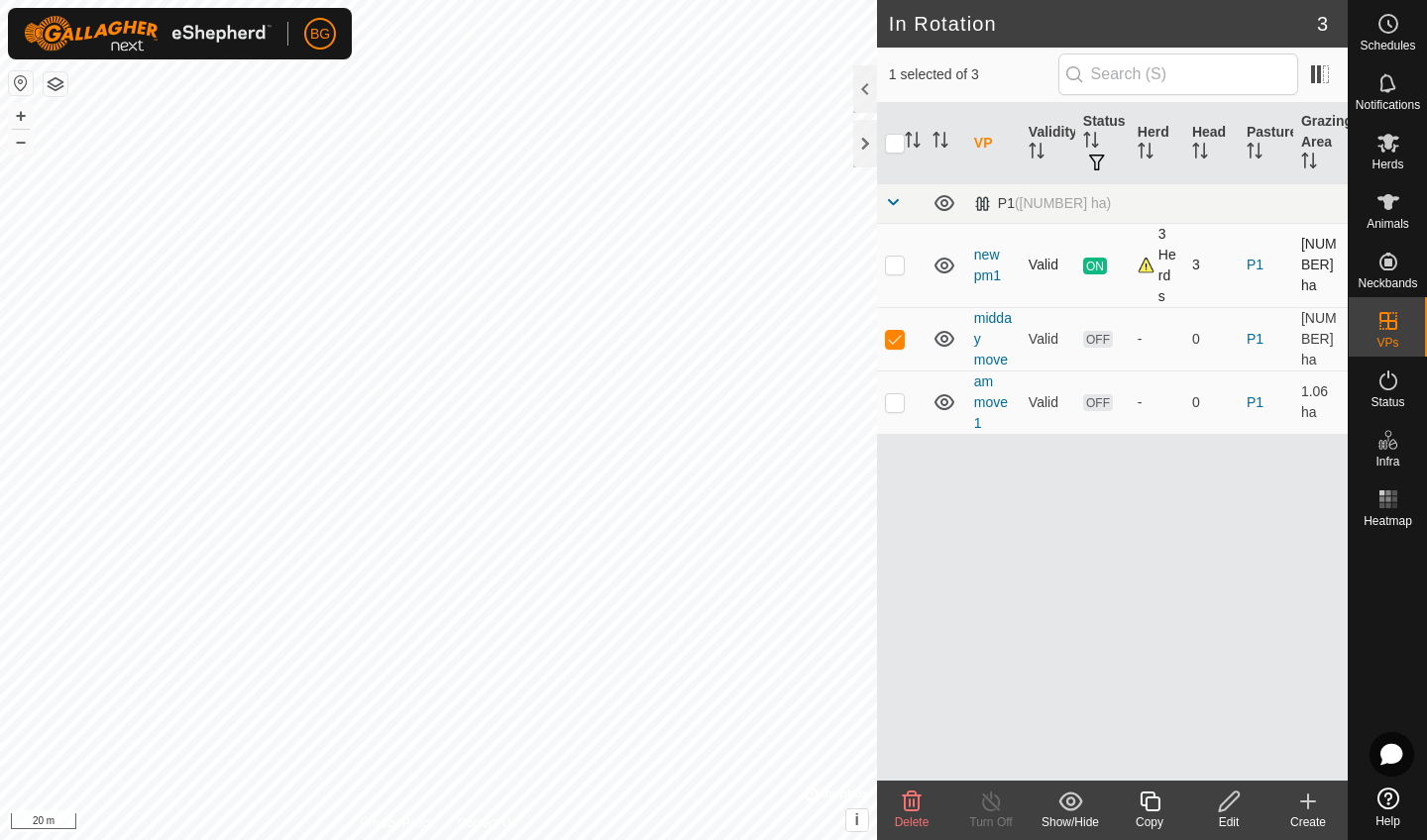 click at bounding box center [895, 264] 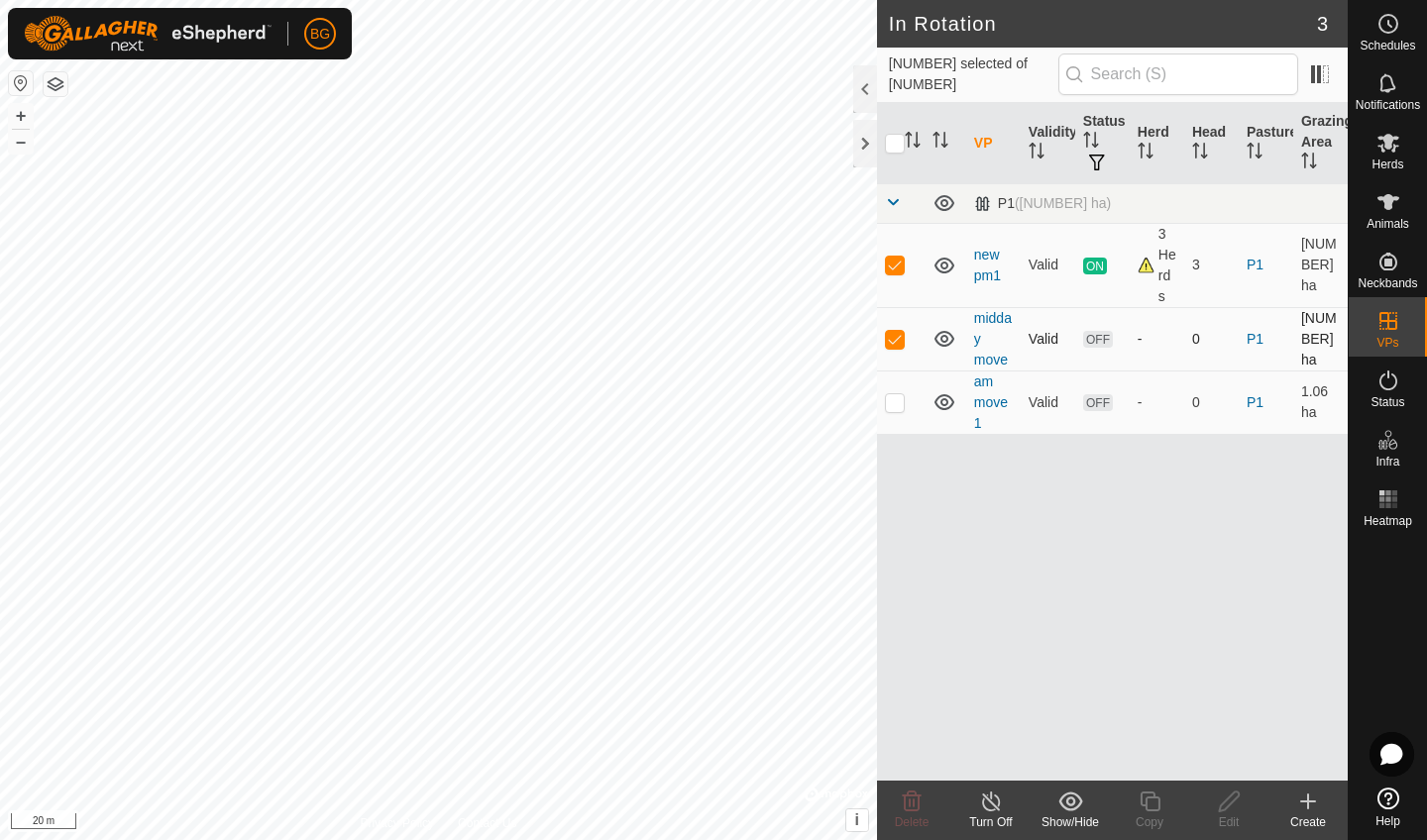 click at bounding box center [895, 339] 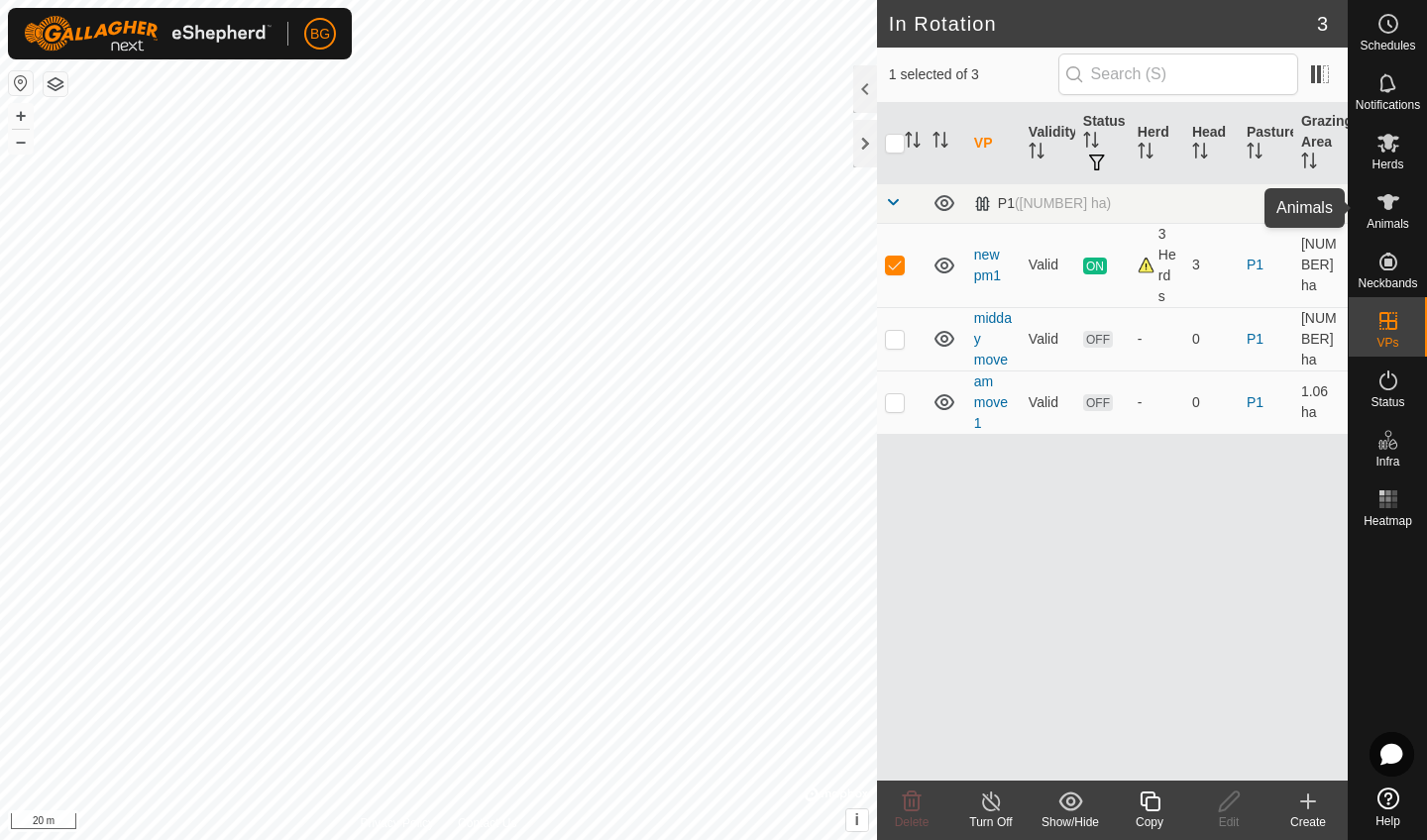click 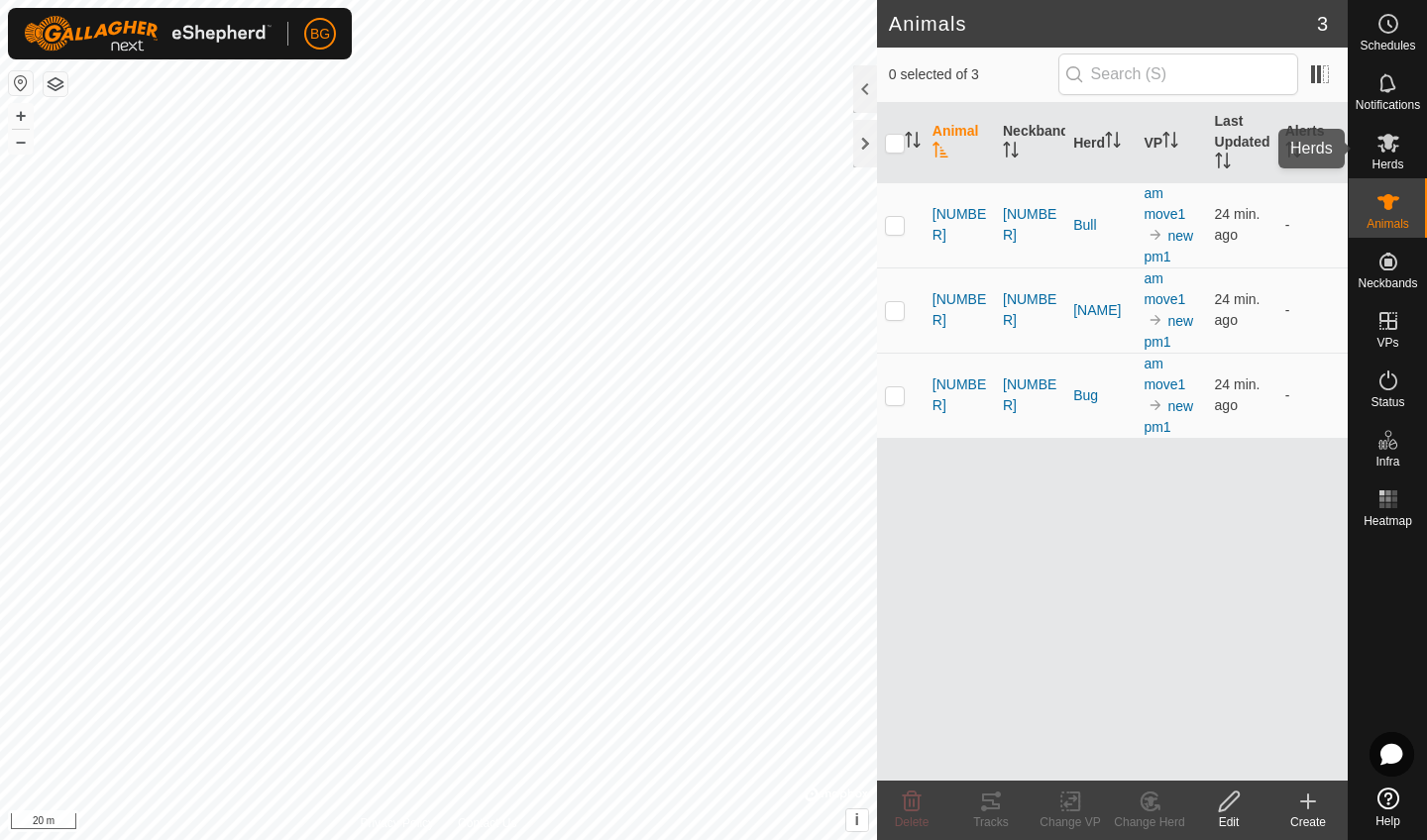 click on "Herds" at bounding box center [1387, 164] 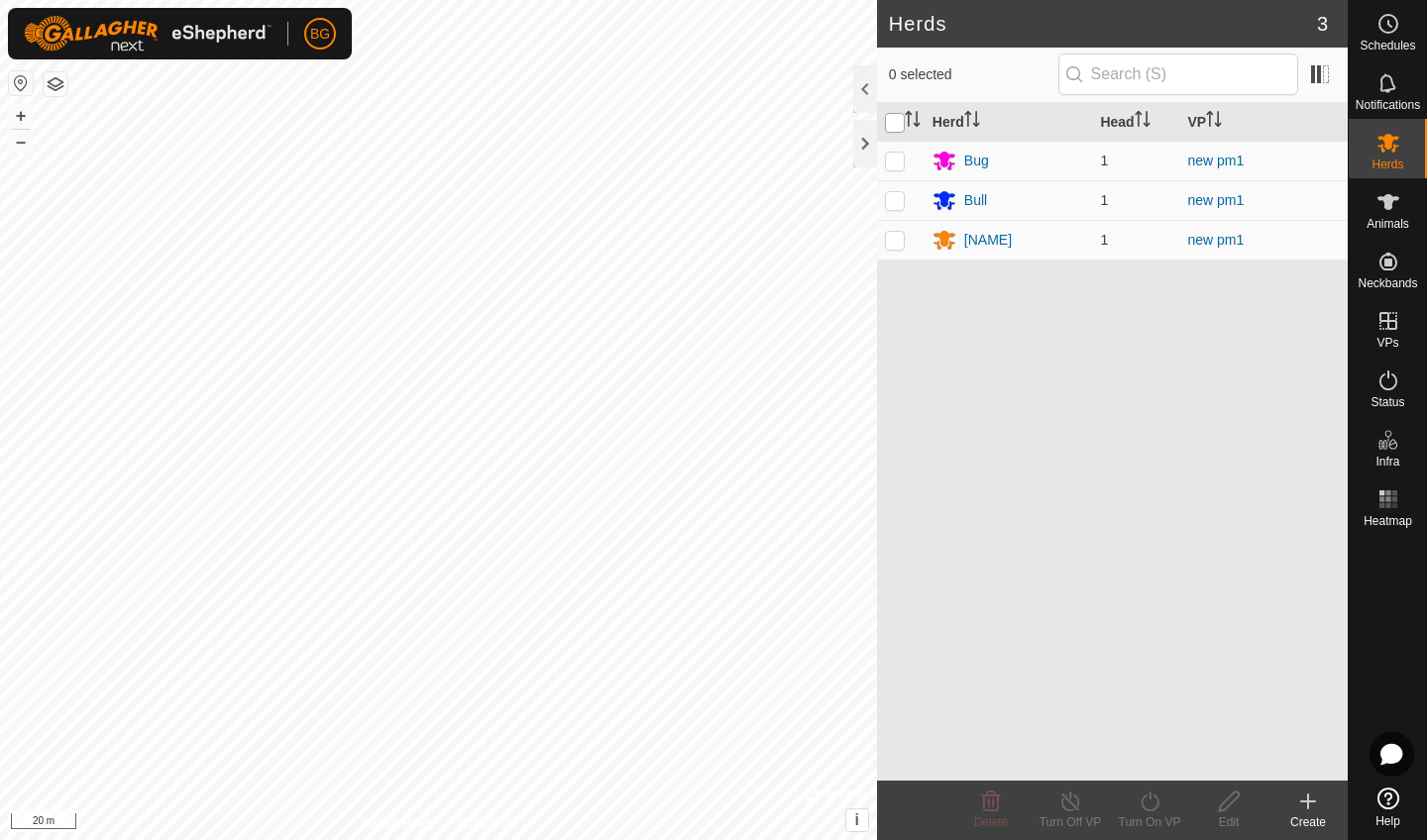click at bounding box center (895, 123) 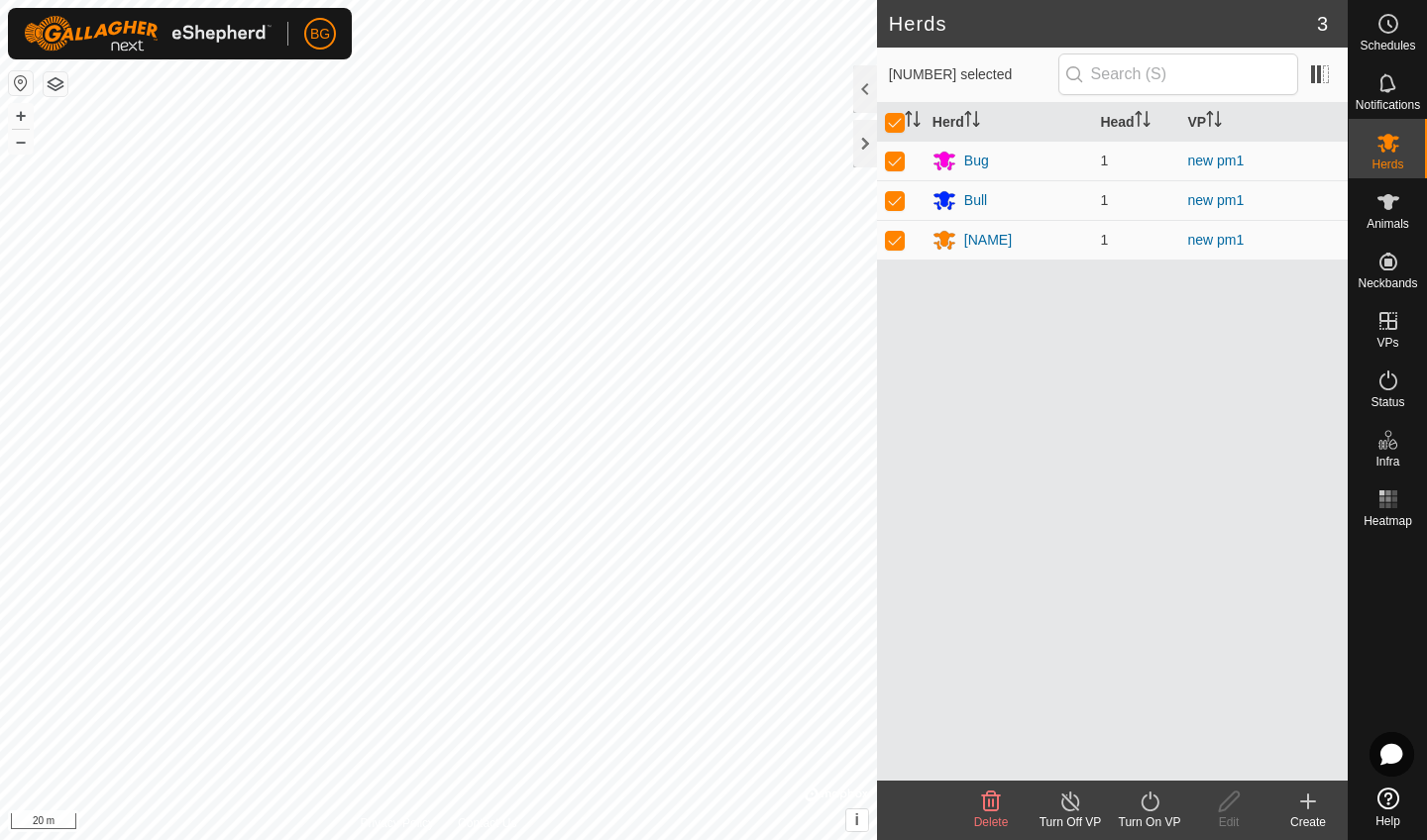 click 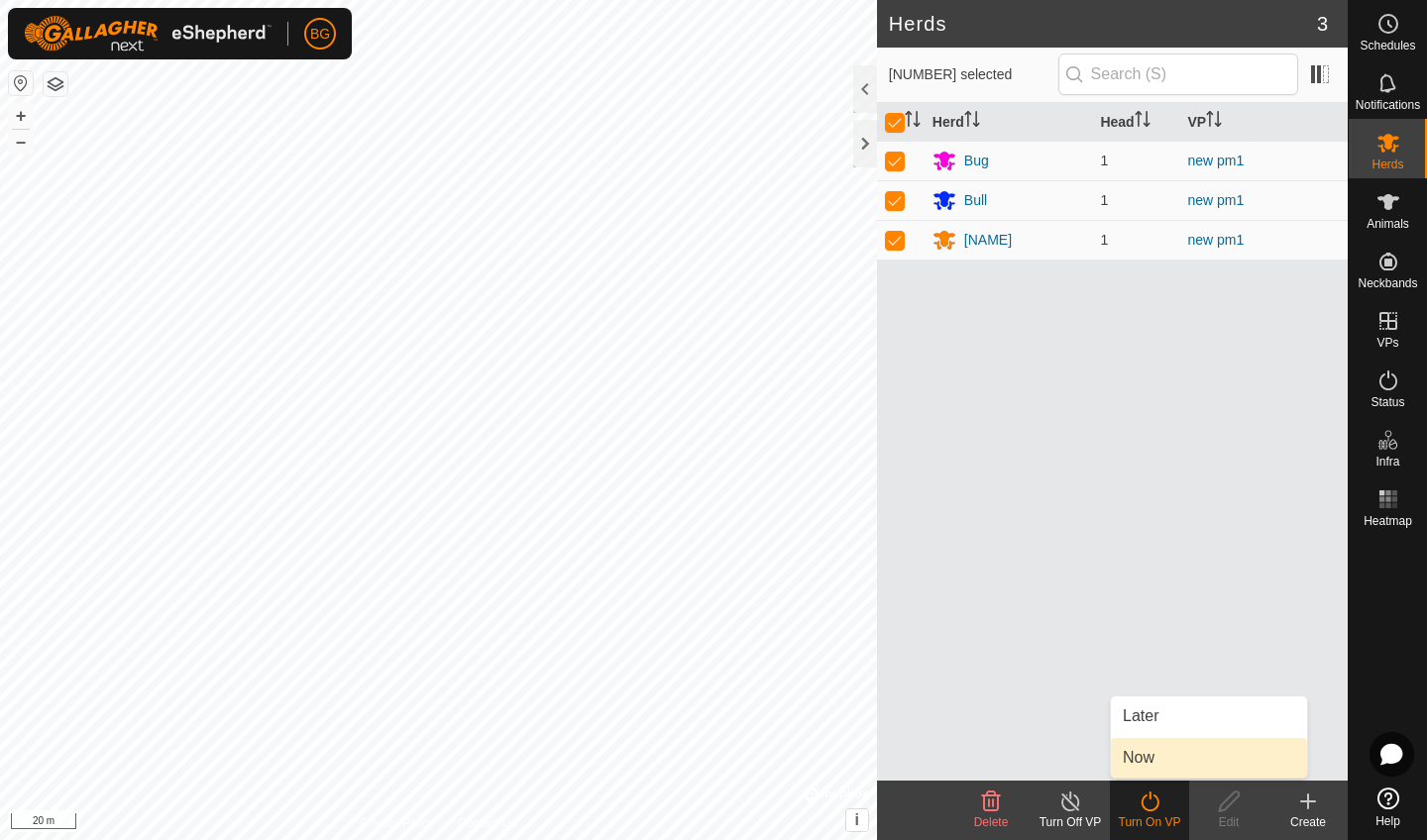 click on "Now" at bounding box center [1209, 758] 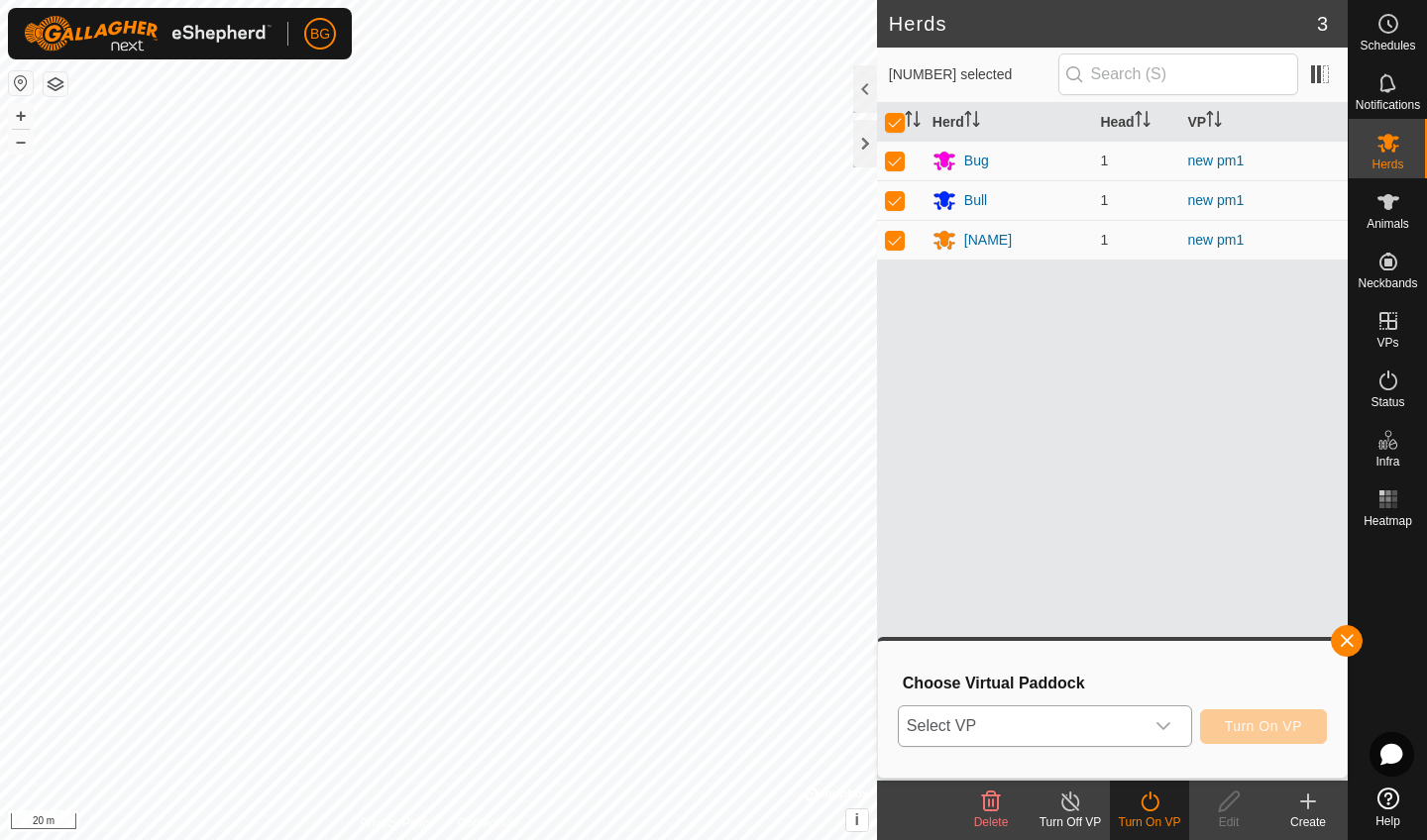 click at bounding box center (1163, 726) 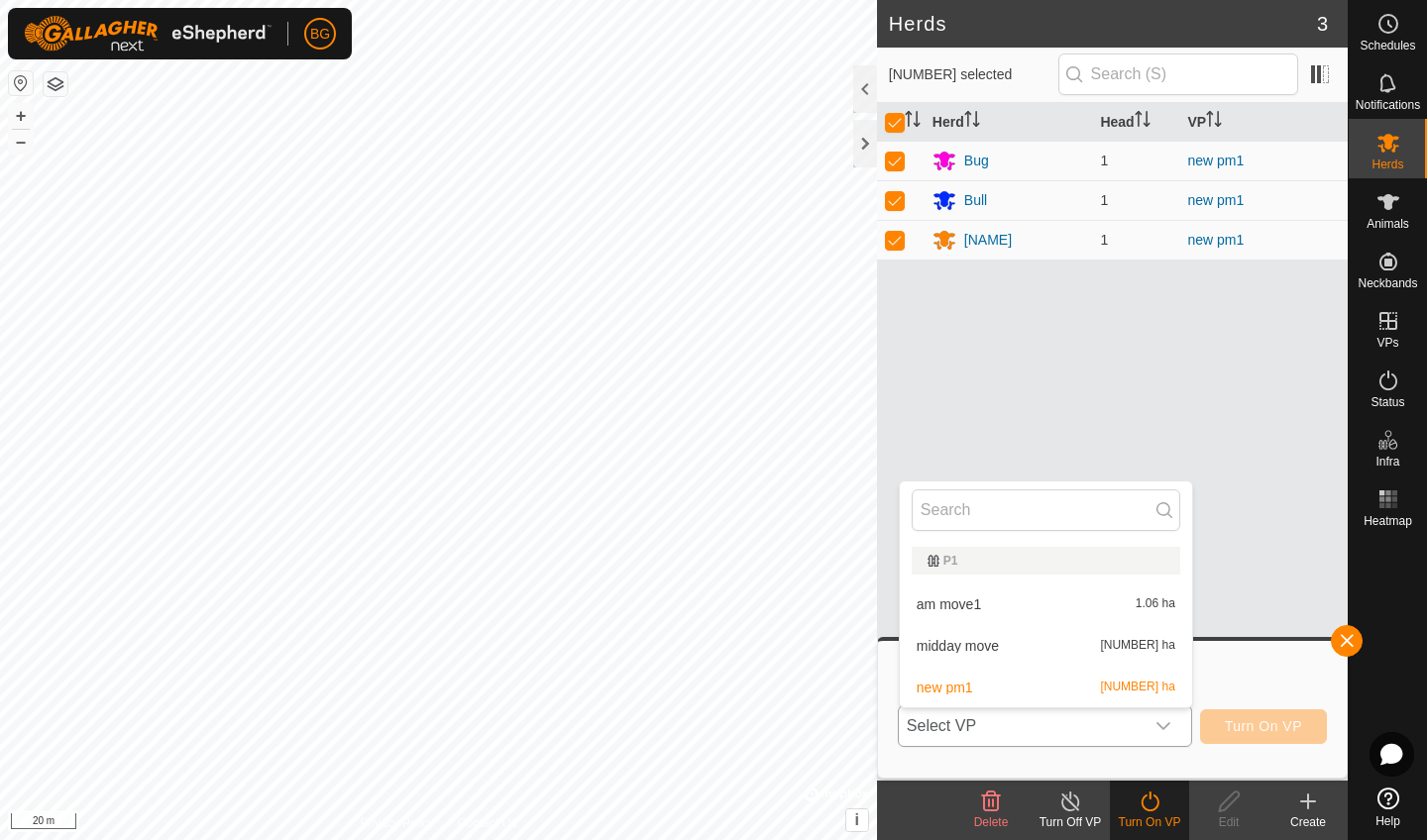 click on "midday move  [NUMBER] ha" at bounding box center [1045, 646] 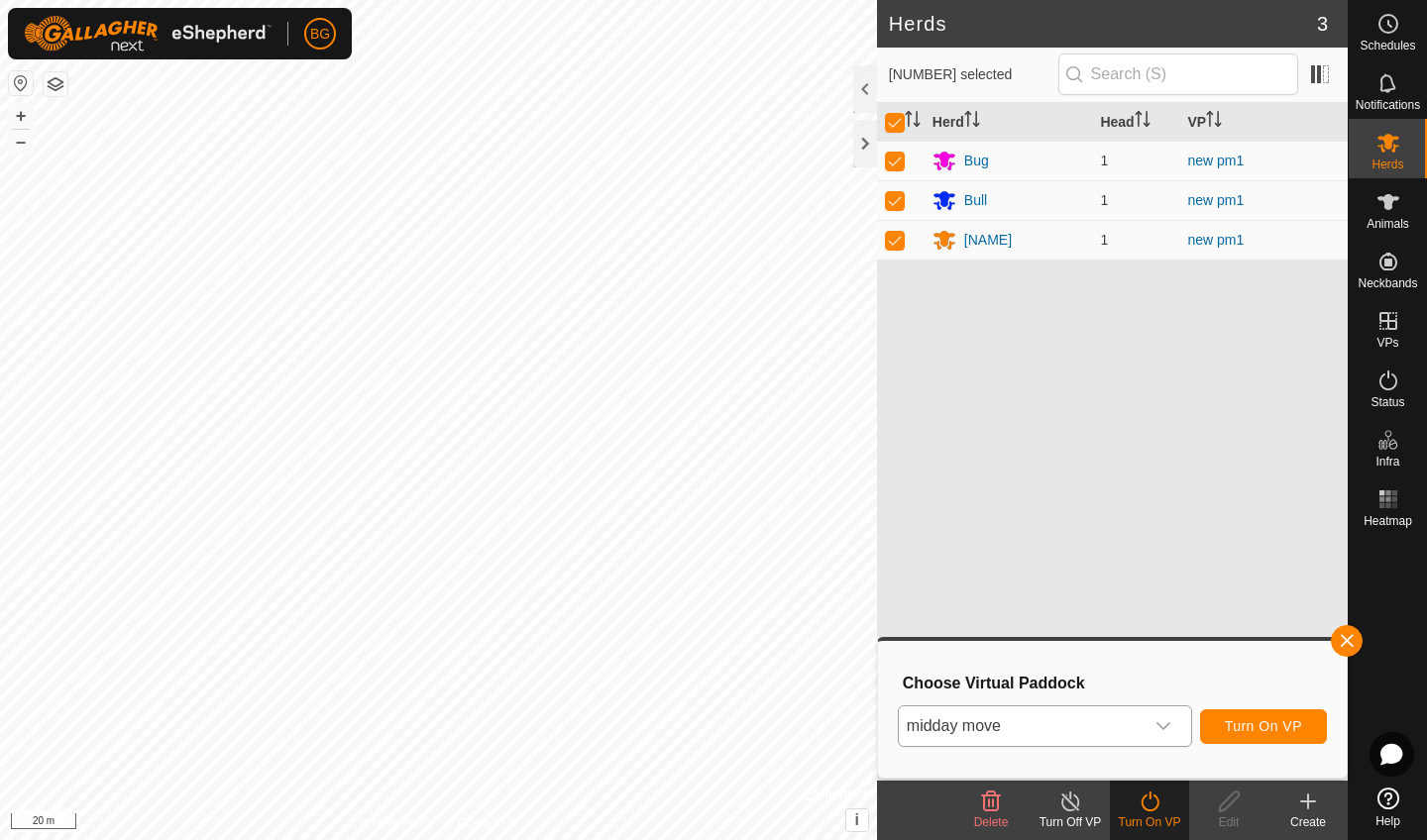 click on "Turn On VP" at bounding box center (1263, 726) 